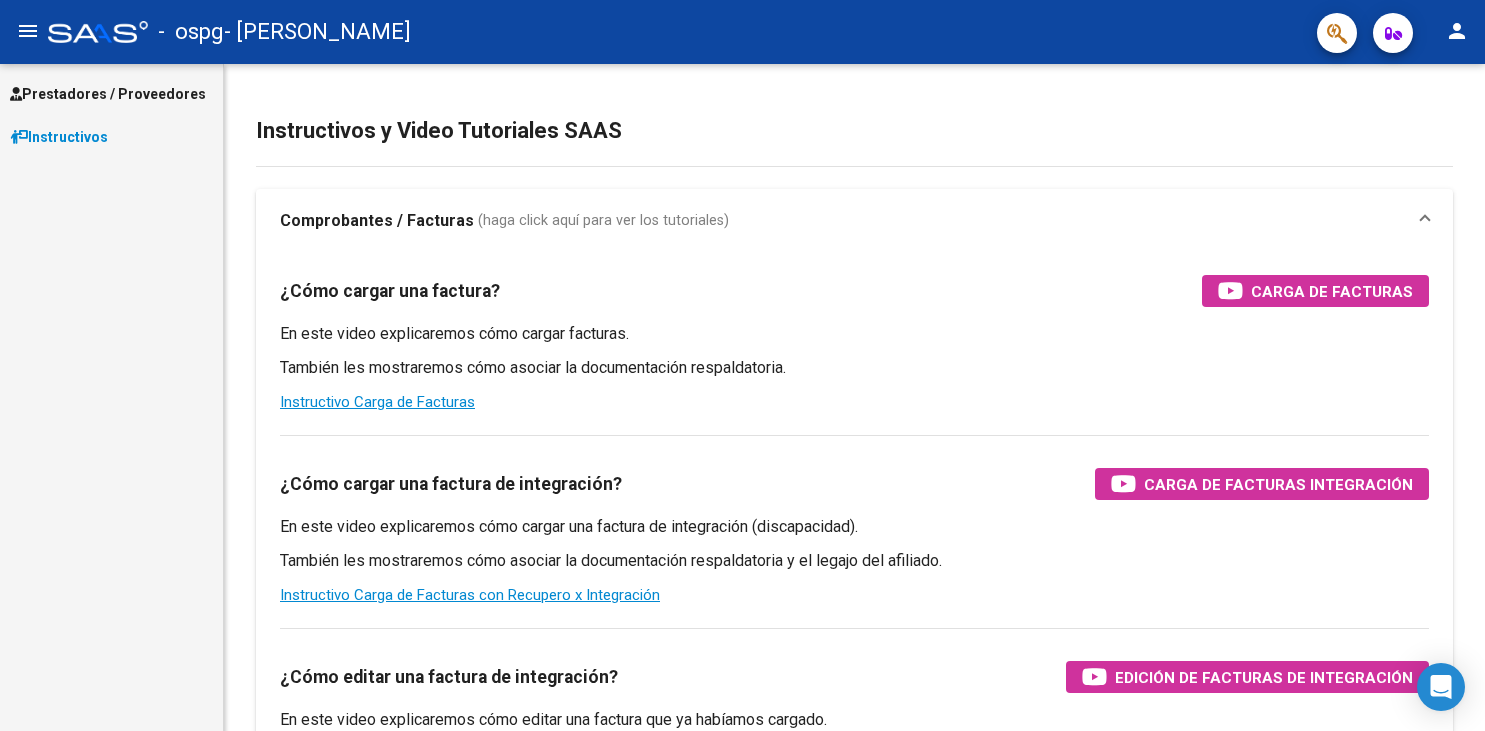 scroll, scrollTop: 0, scrollLeft: 0, axis: both 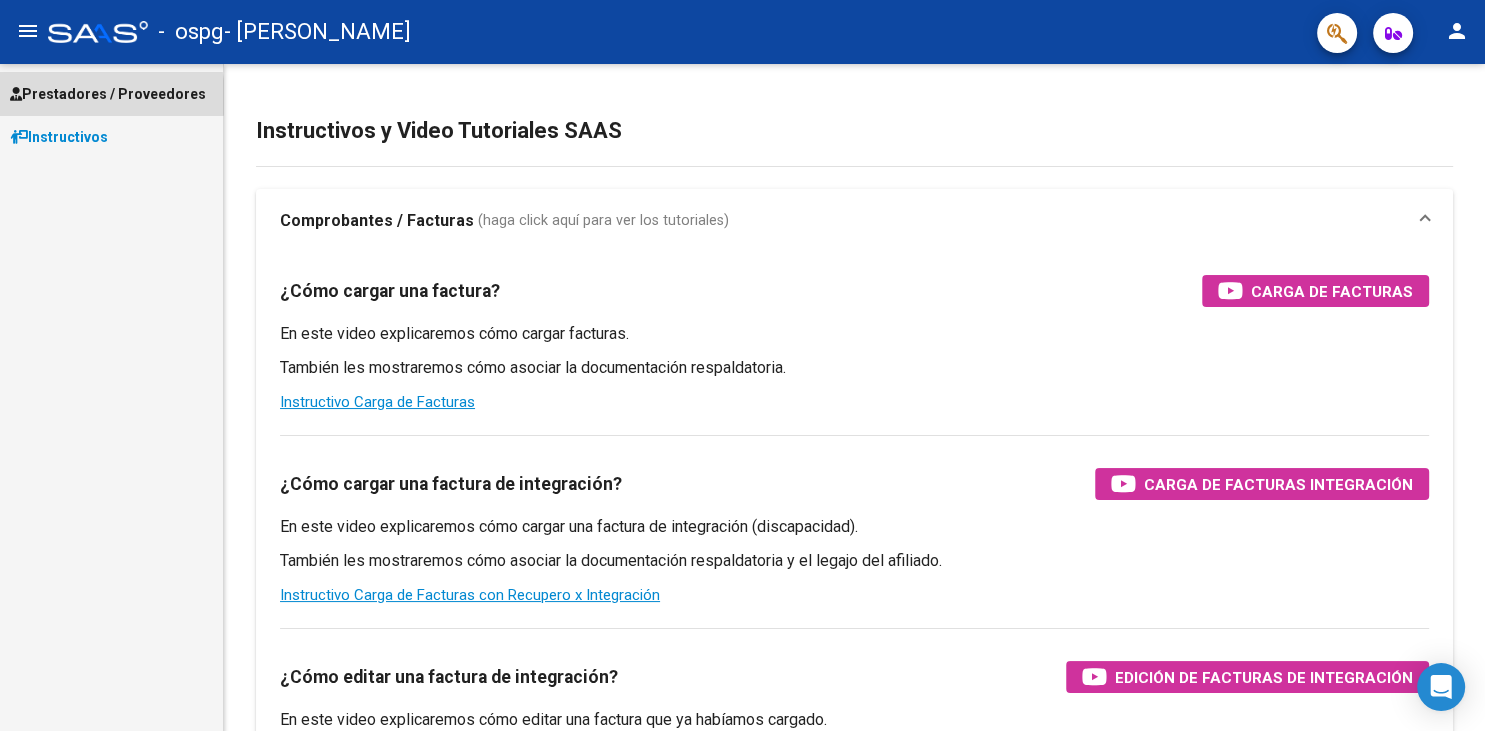 click on "Prestadores / Proveedores" at bounding box center (108, 94) 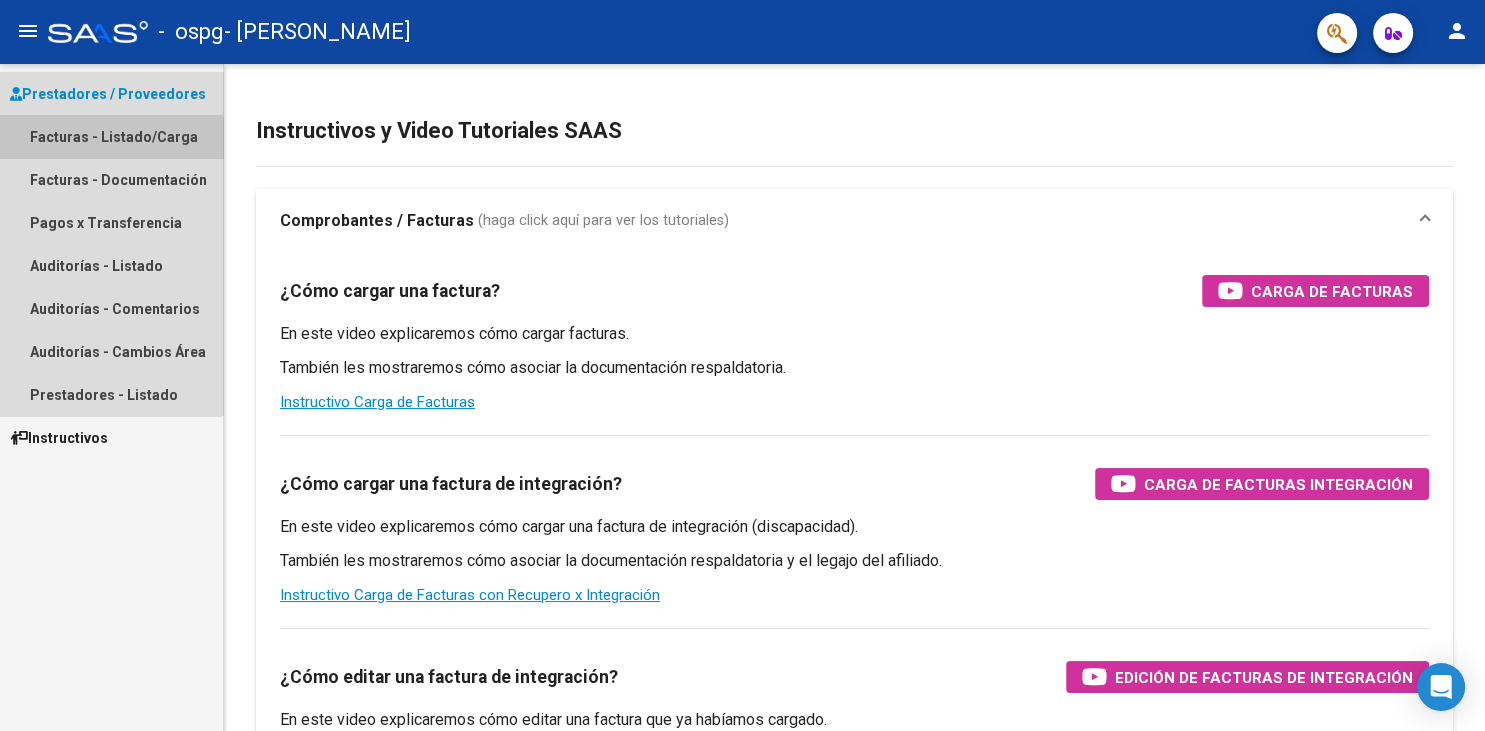 click on "Facturas - Listado/Carga" at bounding box center (111, 136) 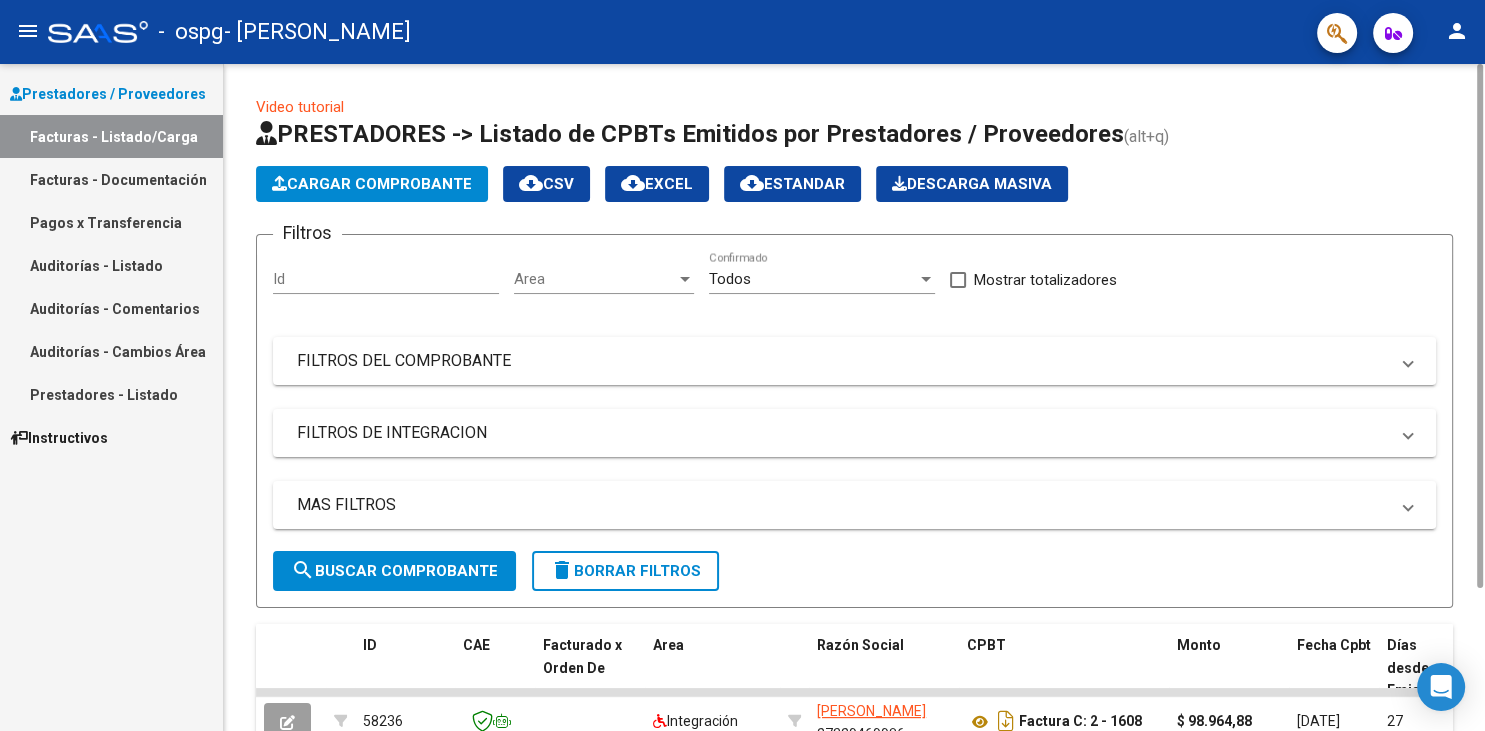 click on "Cargar Comprobante" 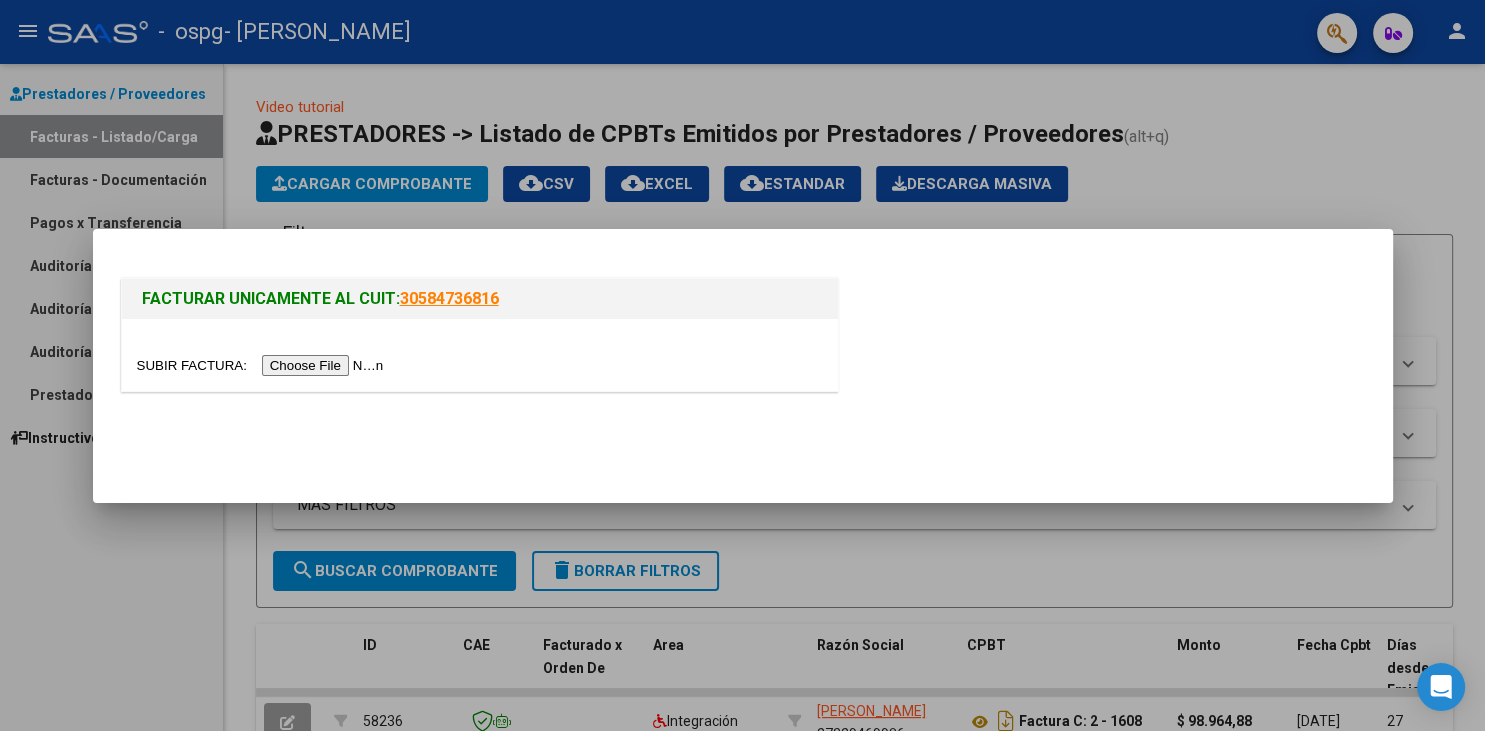 click at bounding box center (263, 365) 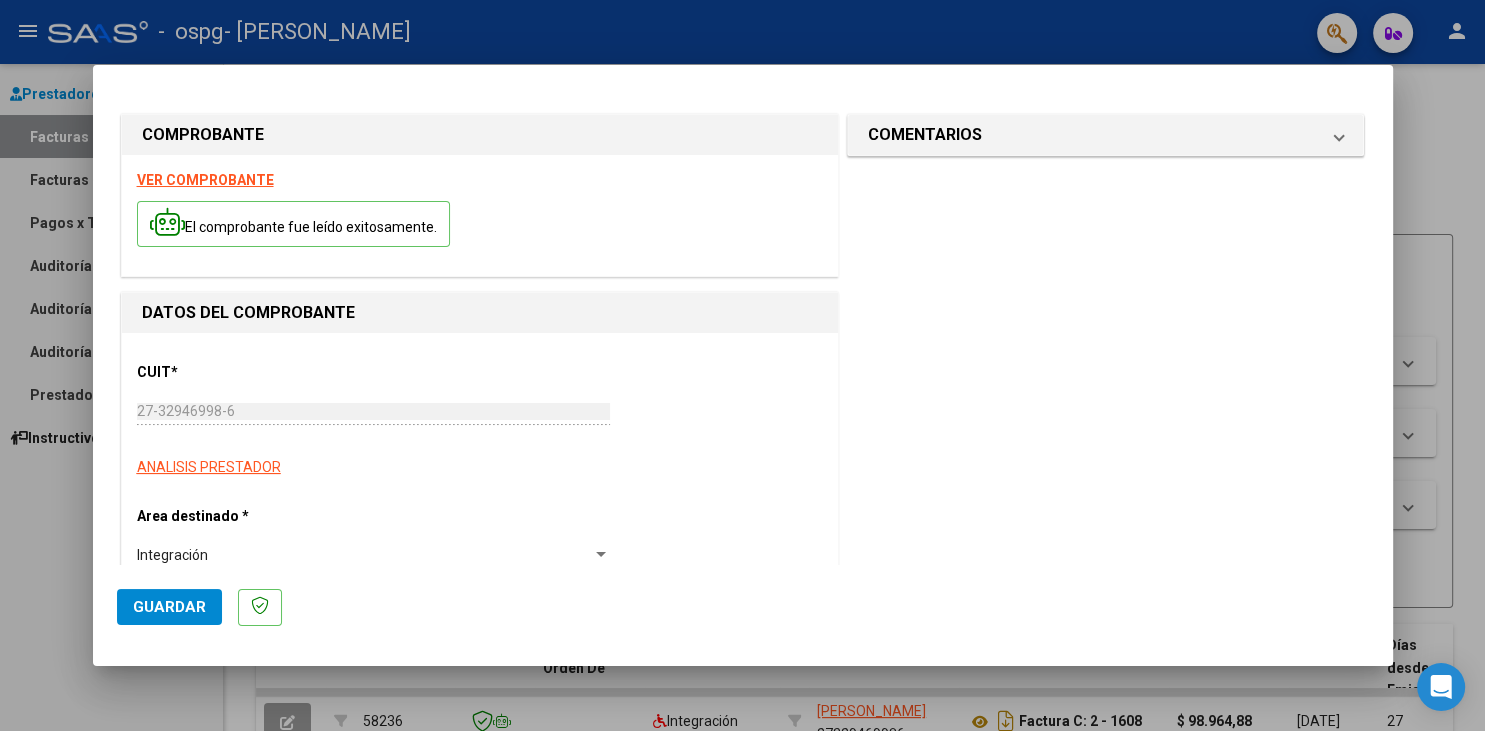 scroll, scrollTop: 302, scrollLeft: 0, axis: vertical 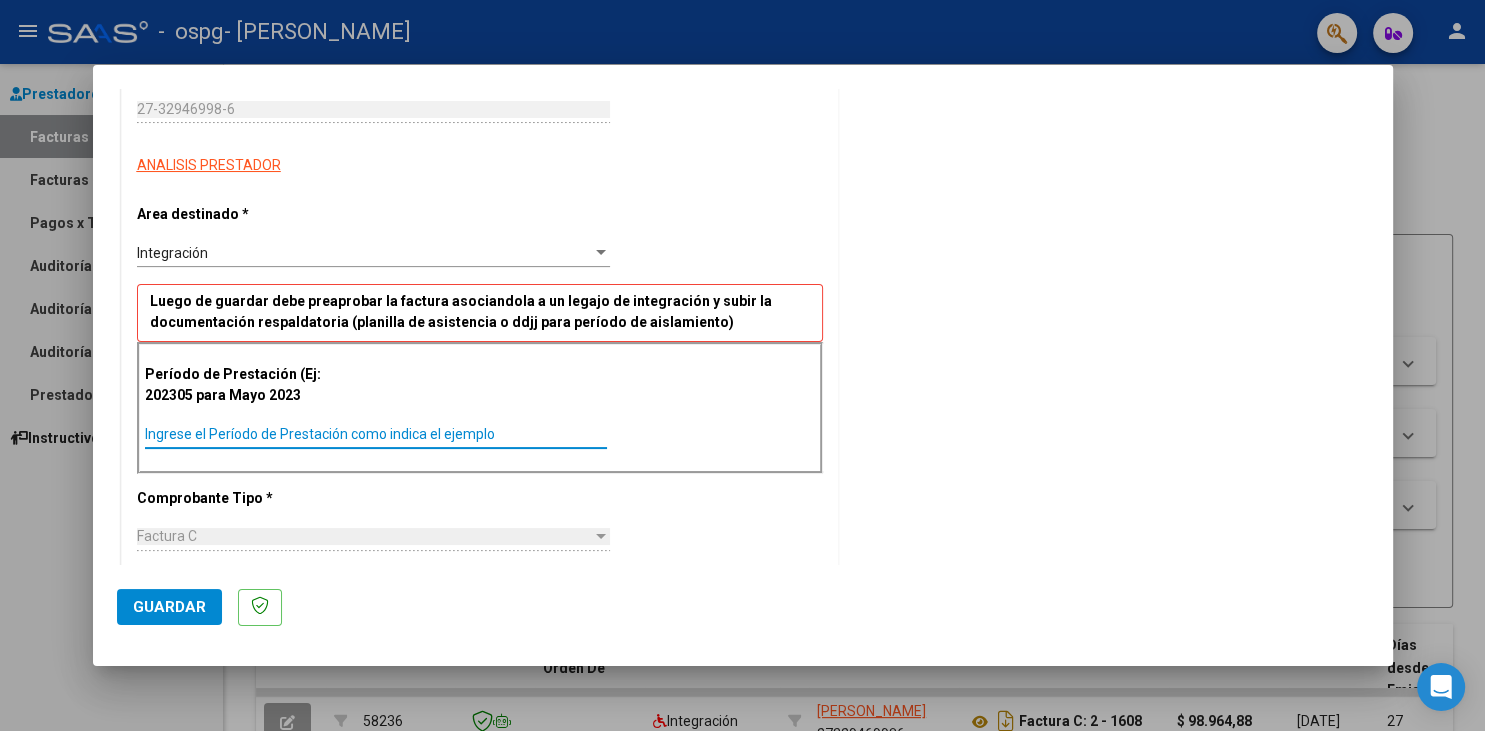 click on "Ingrese el Período de Prestación como indica el ejemplo" at bounding box center (376, 434) 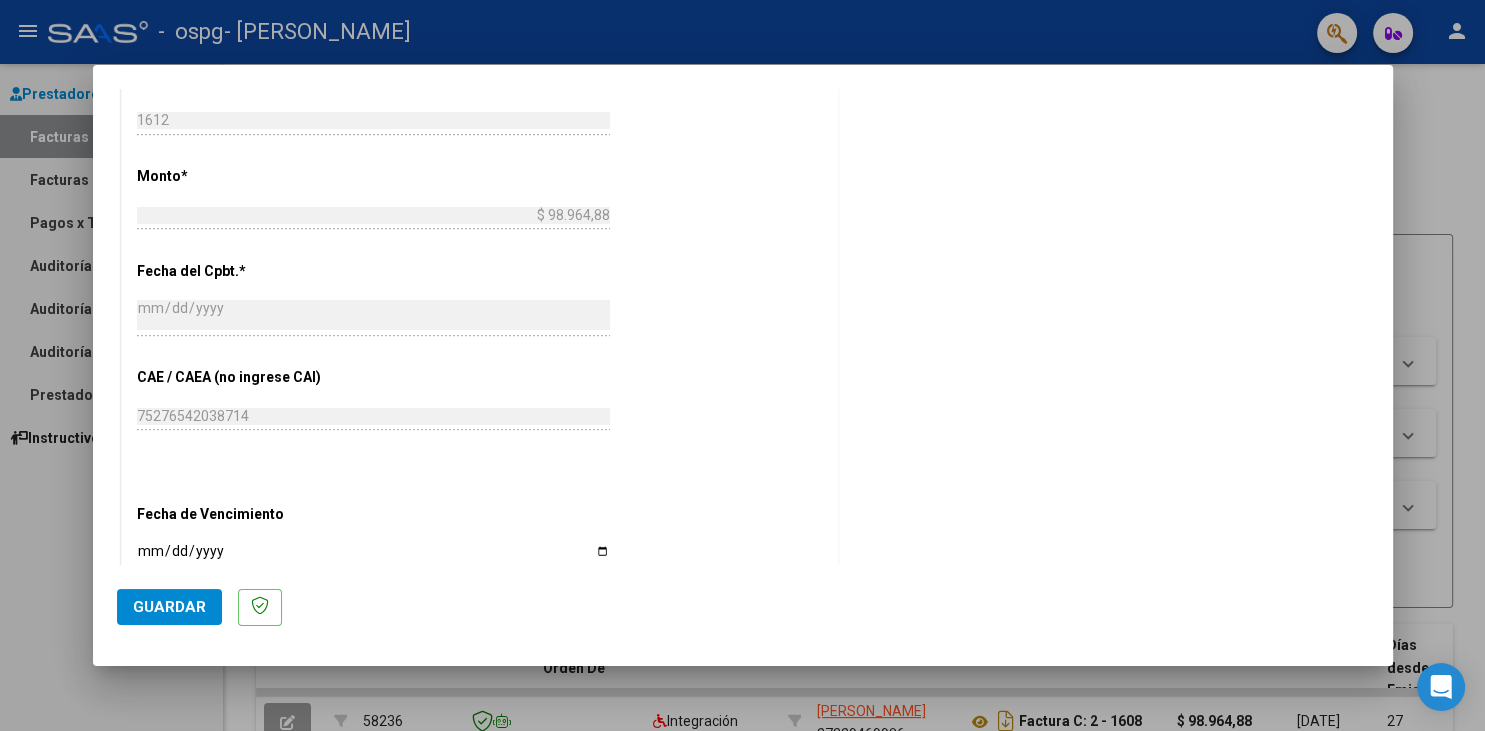scroll, scrollTop: 1008, scrollLeft: 0, axis: vertical 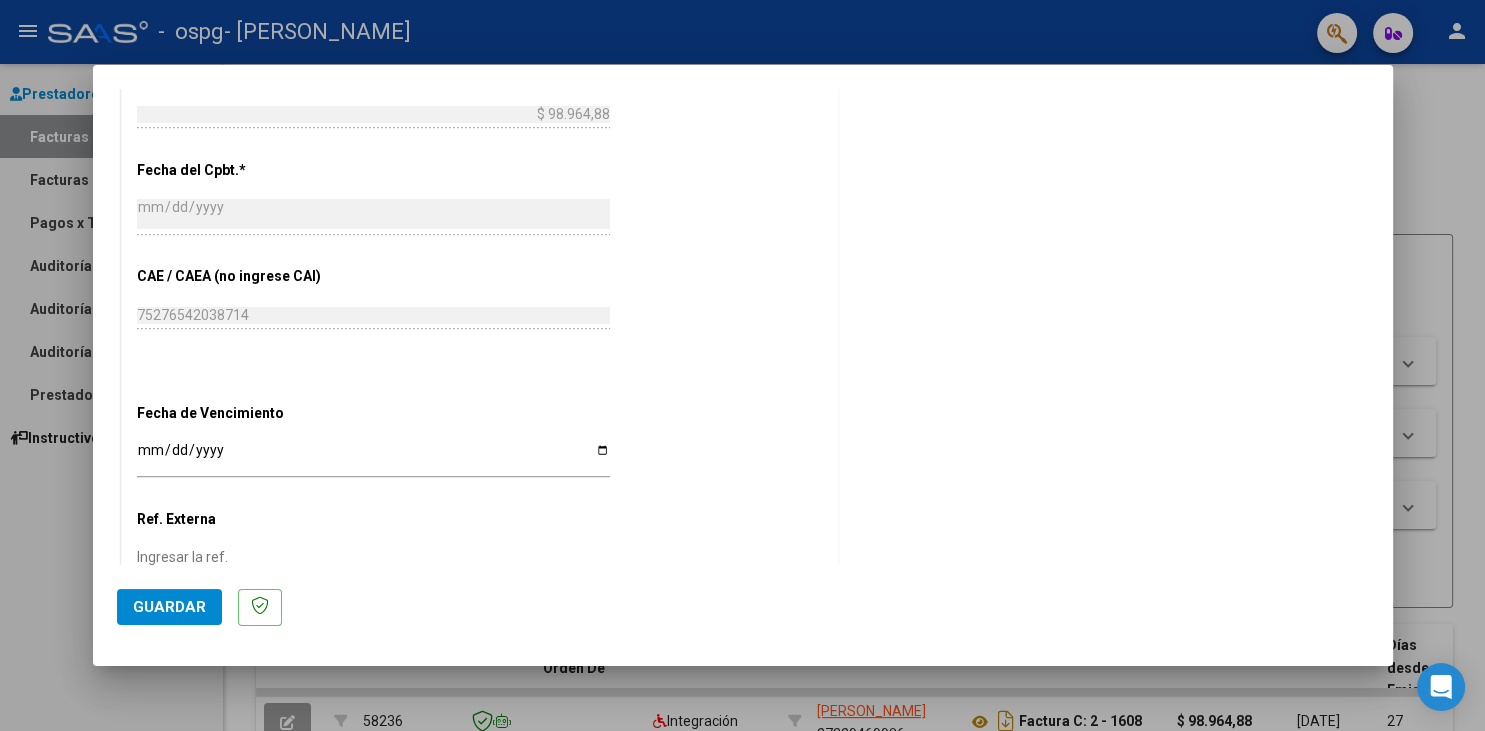 type on "202505" 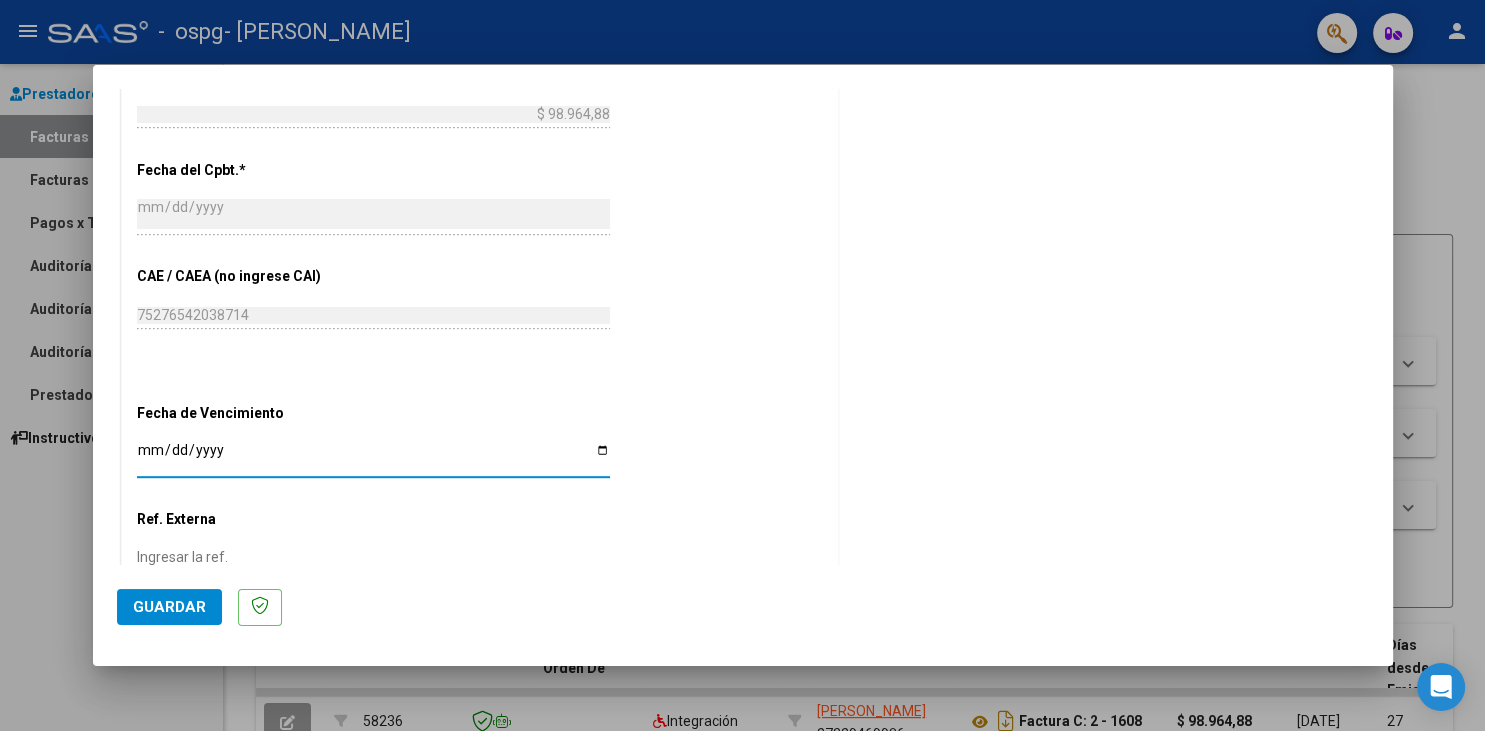 click on "Ingresar la fecha" at bounding box center (373, 457) 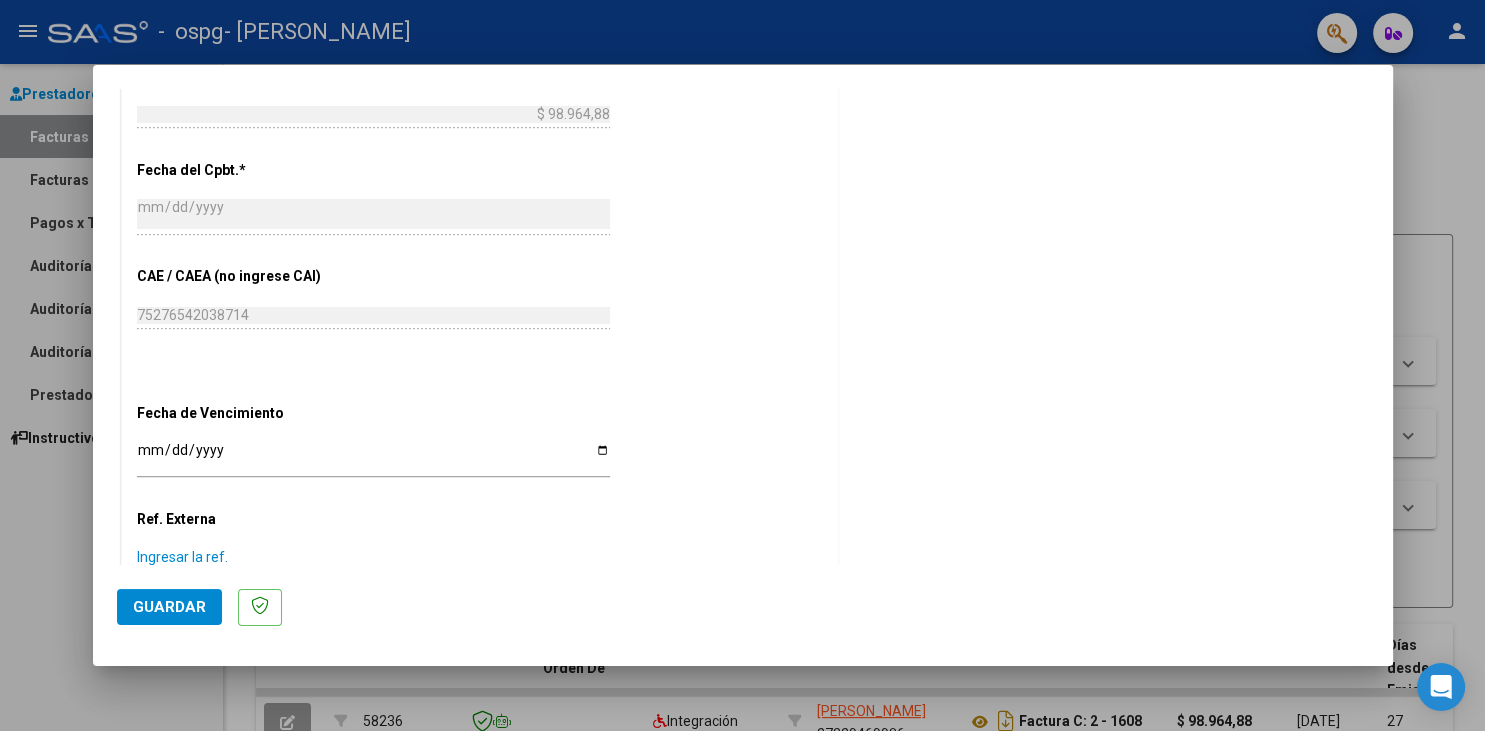 click on "Ingresar la ref." at bounding box center (373, 557) 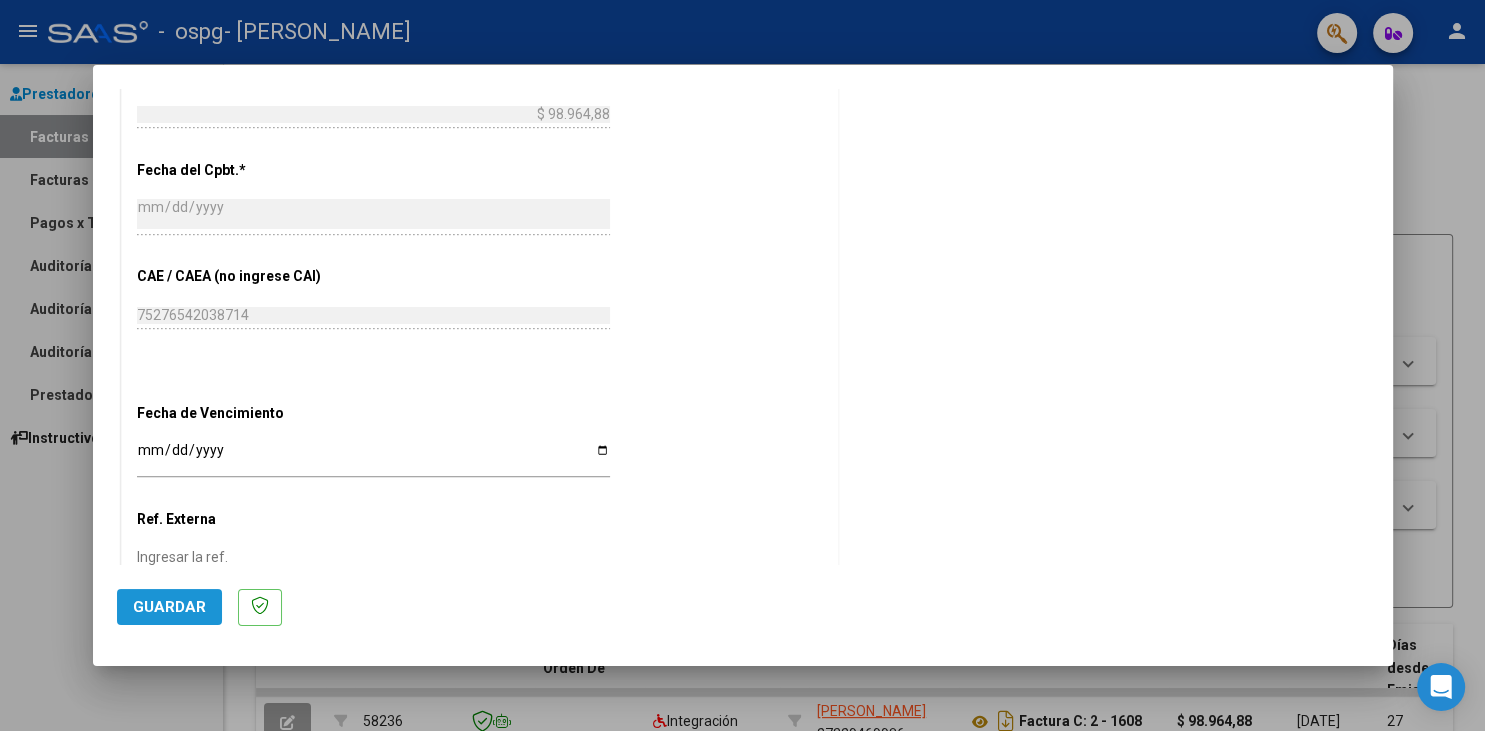 click on "Guardar" 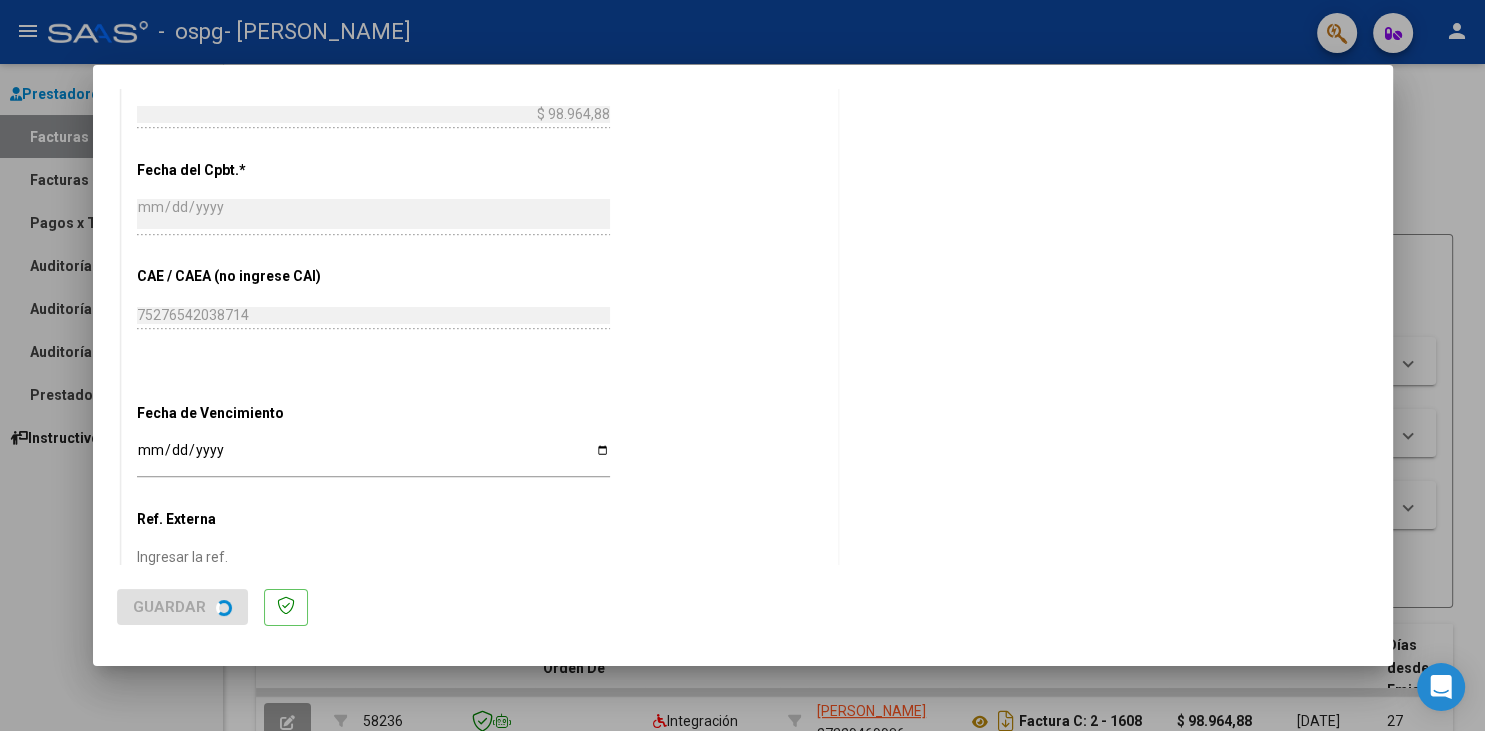 scroll, scrollTop: 0, scrollLeft: 0, axis: both 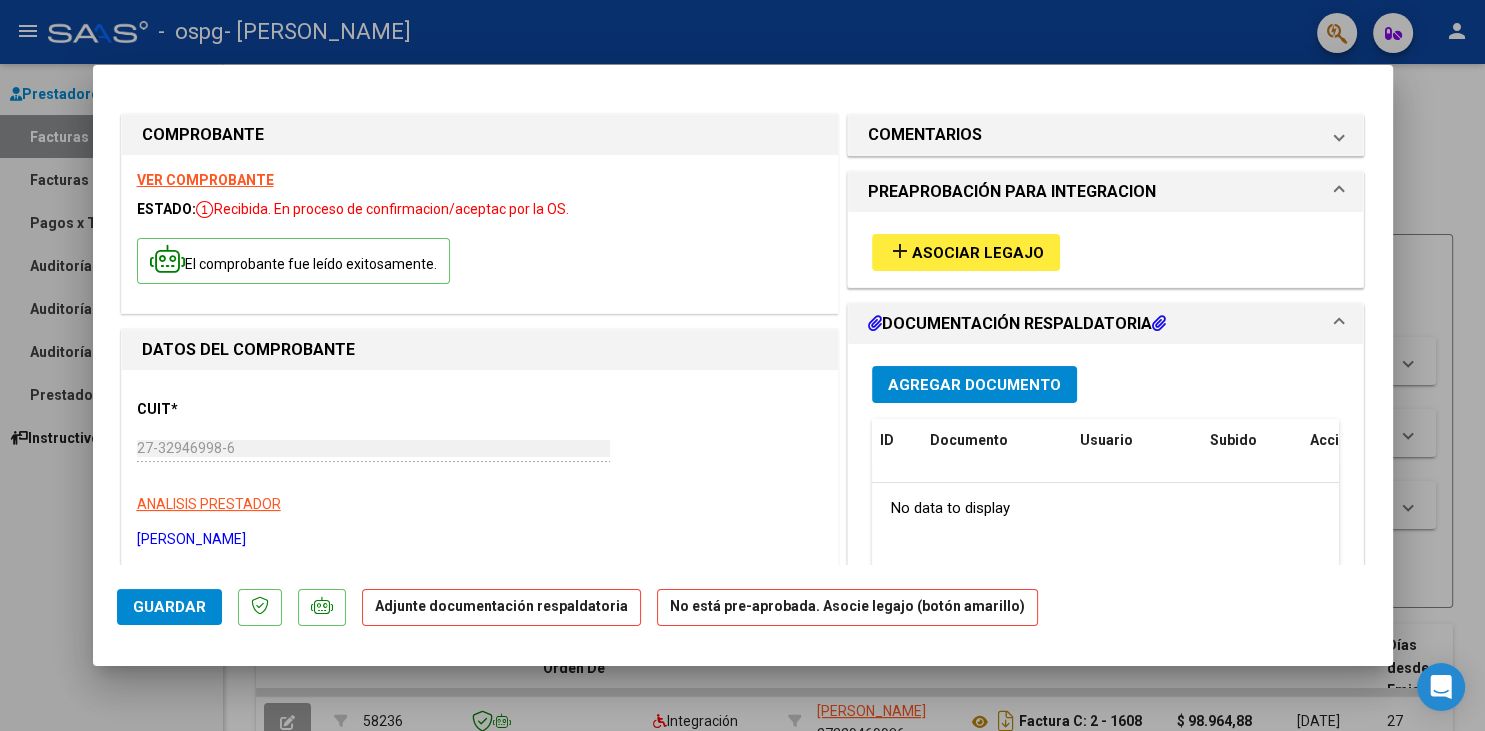 click on "add Asociar Legajo" at bounding box center [966, 252] 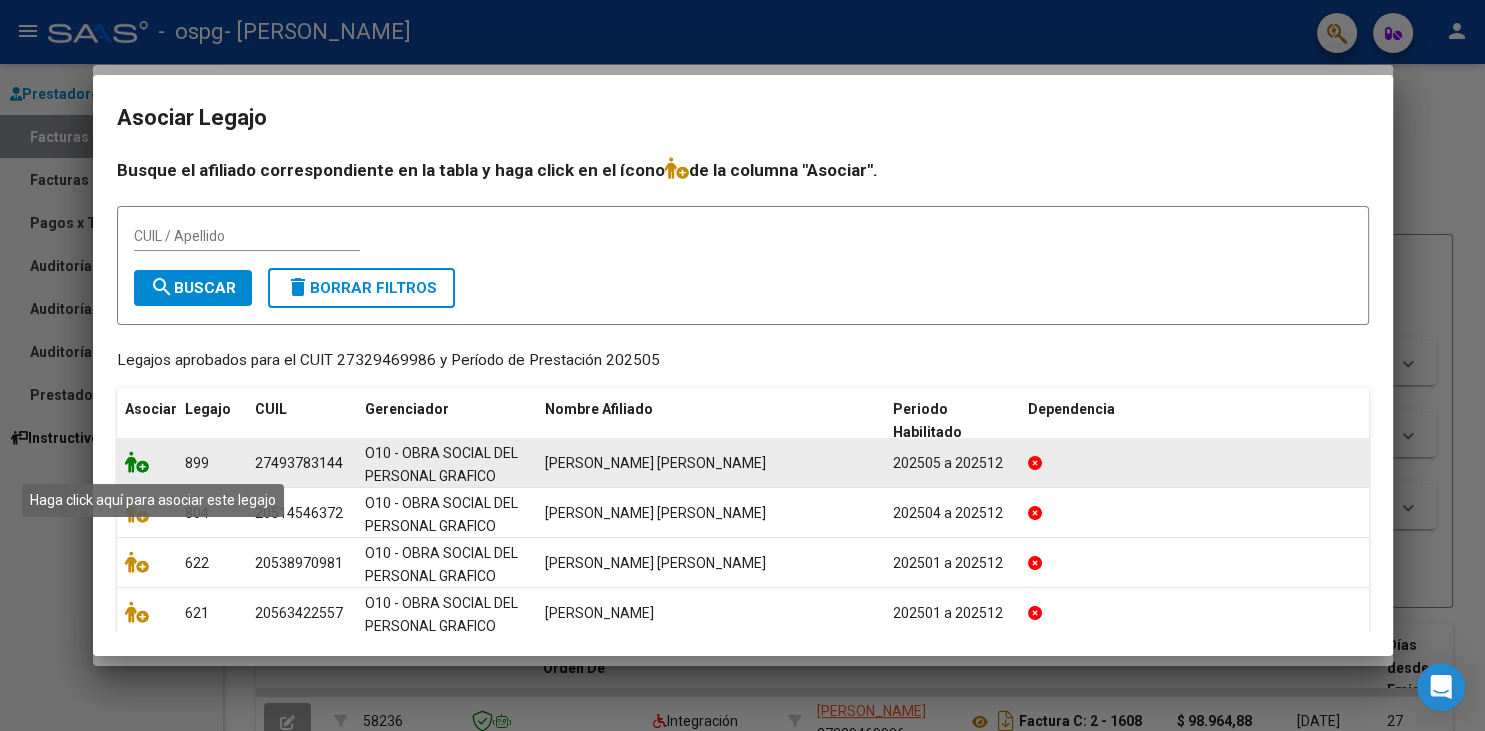 click 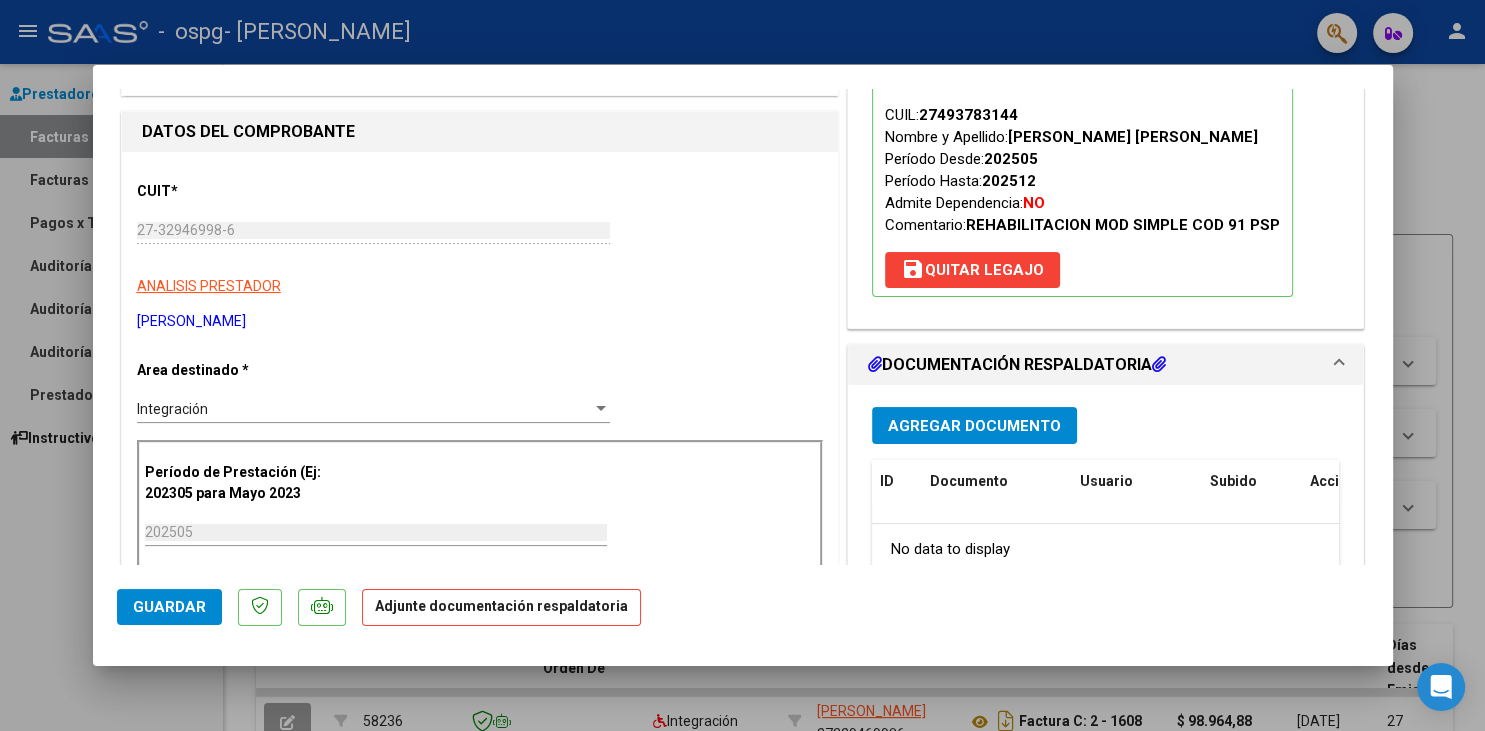 scroll, scrollTop: 302, scrollLeft: 0, axis: vertical 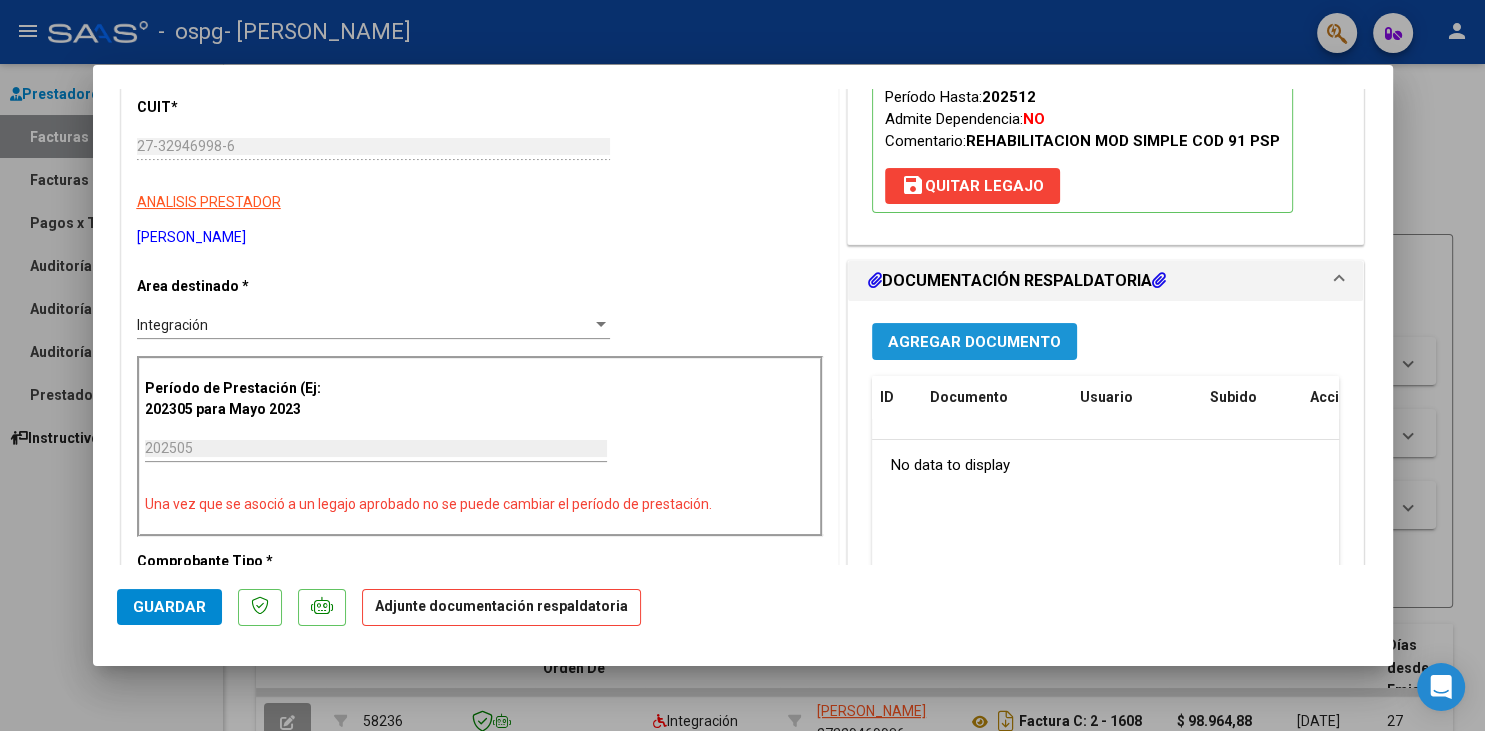 click on "Agregar Documento" at bounding box center [974, 342] 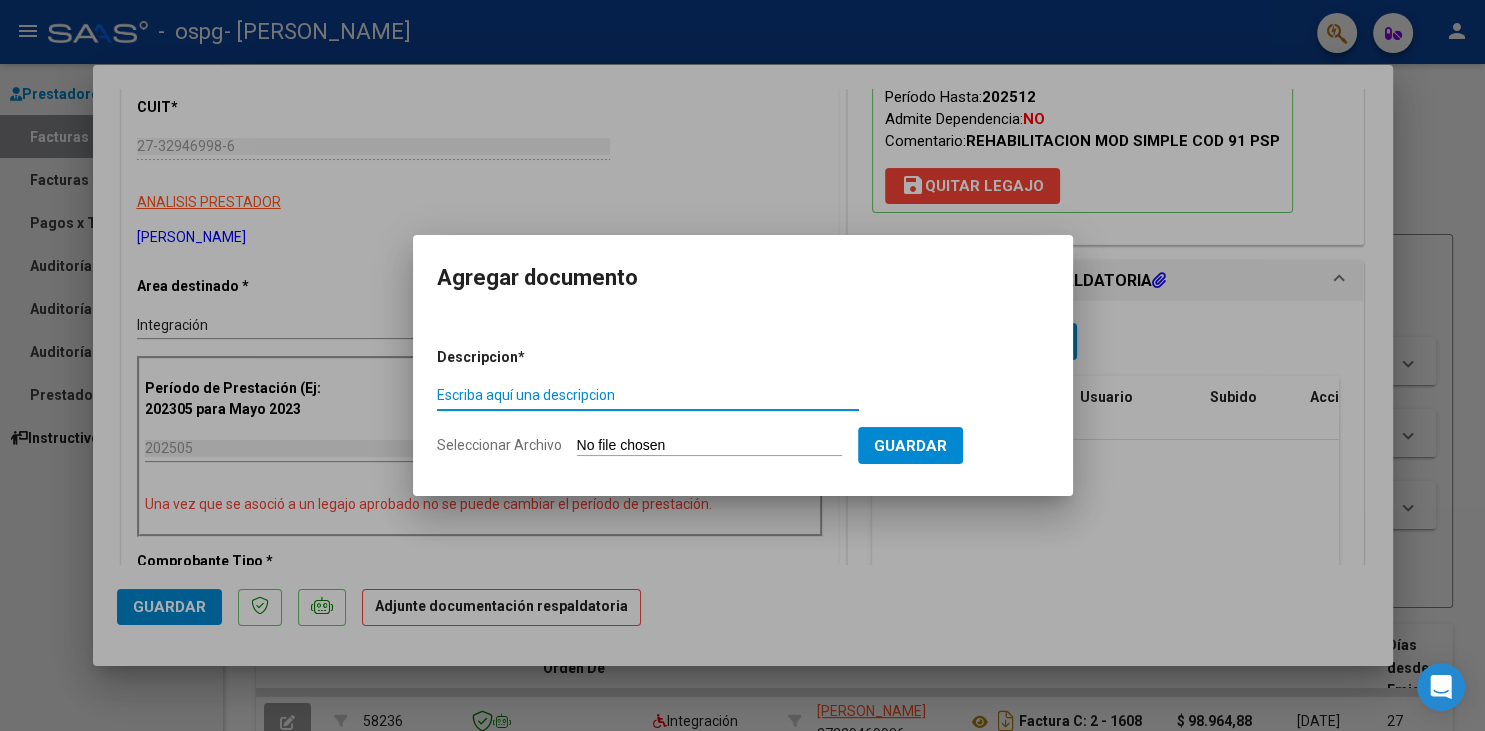 click on "Seleccionar Archivo" at bounding box center [709, 446] 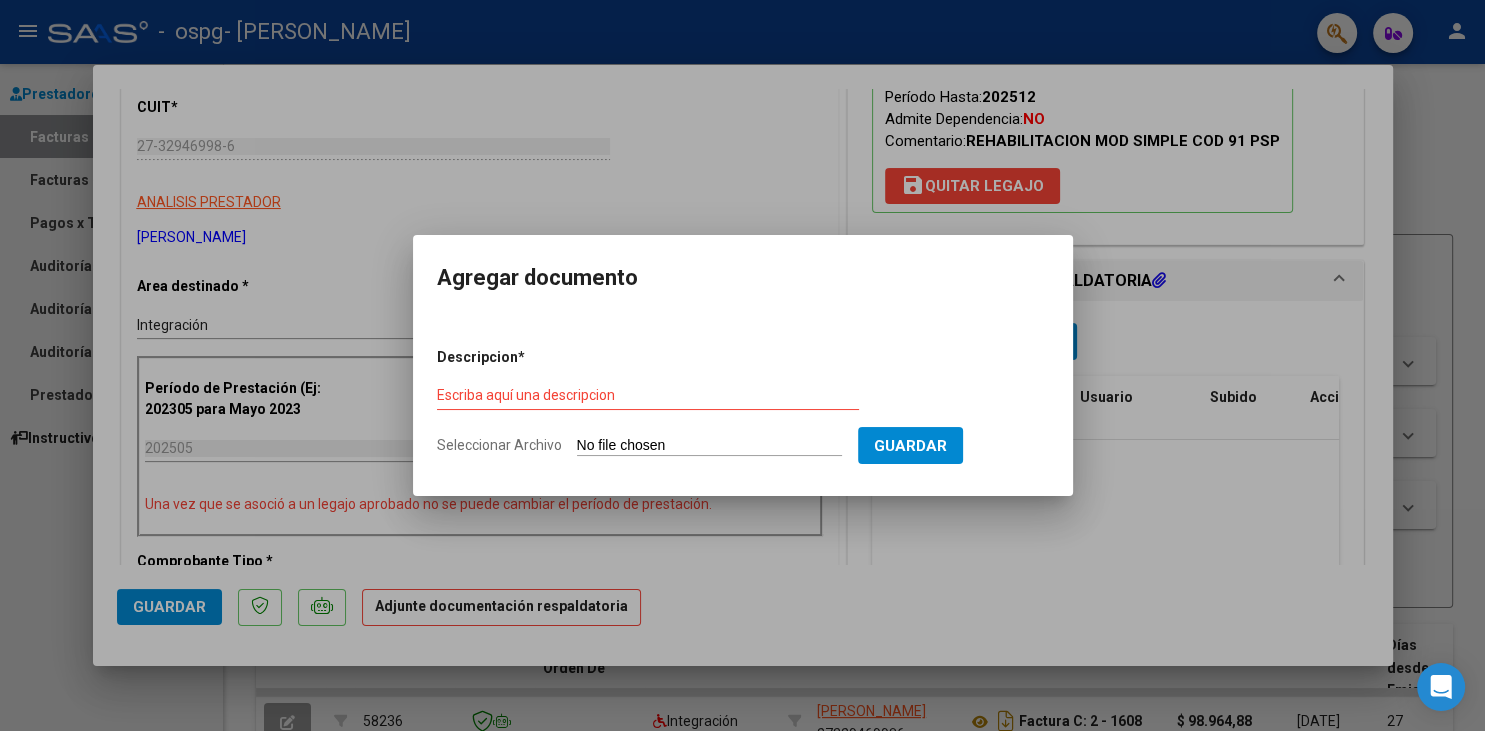 type on "C:\fakepath\Planilla [PERSON_NAME]- [DATE].pdf" 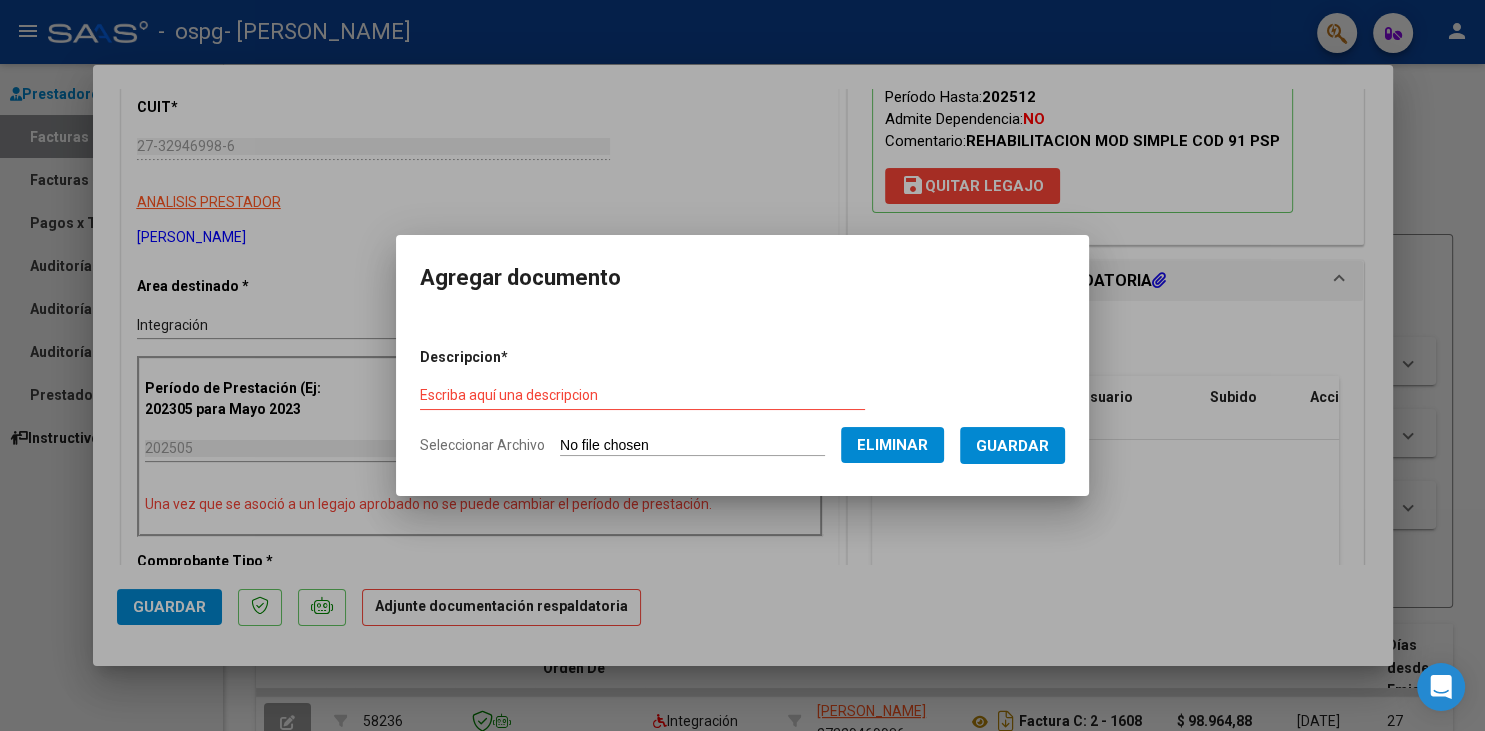 click on "Escriba aquí una descripcion" at bounding box center (642, 404) 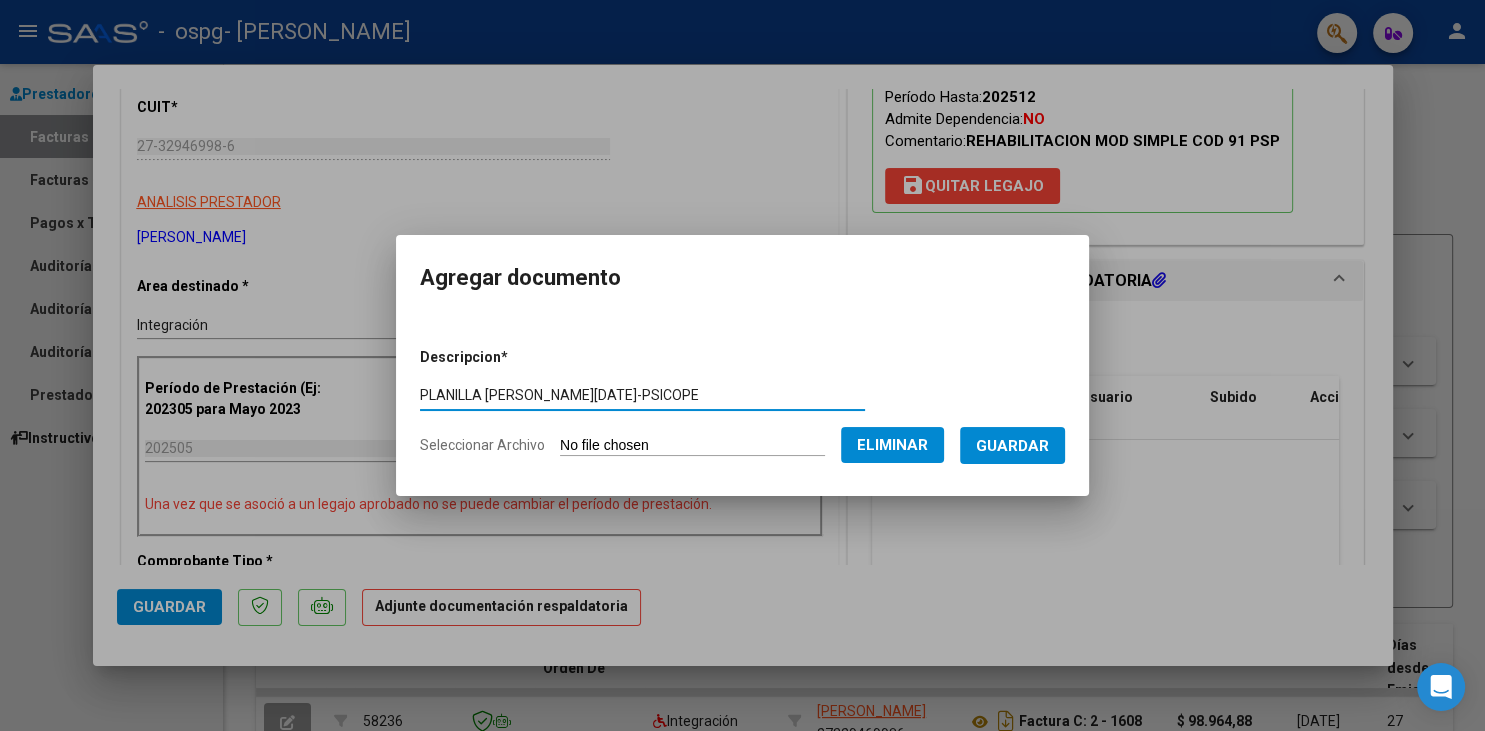 type on "PLANILLA [PERSON_NAME][DATE]-PSICOPE" 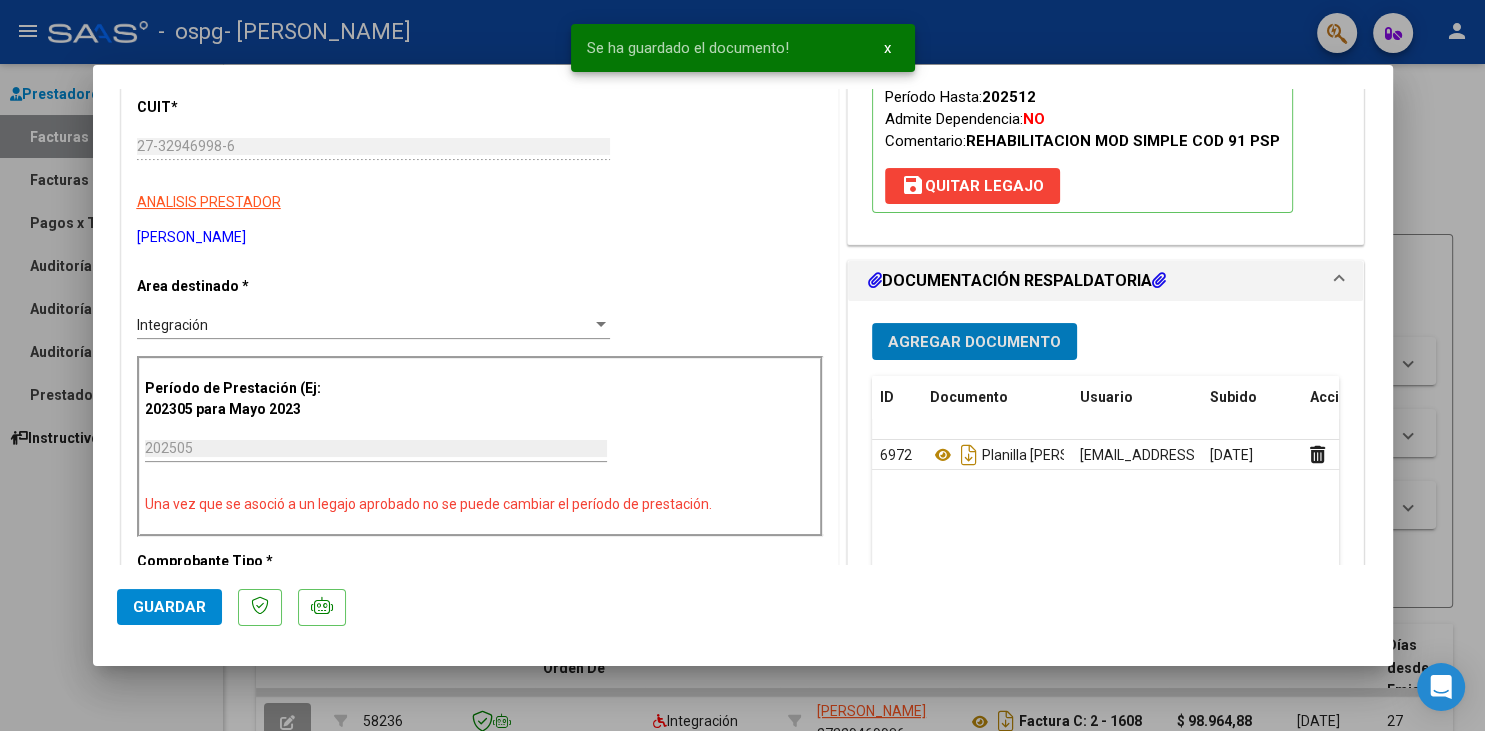 click on "Guardar" 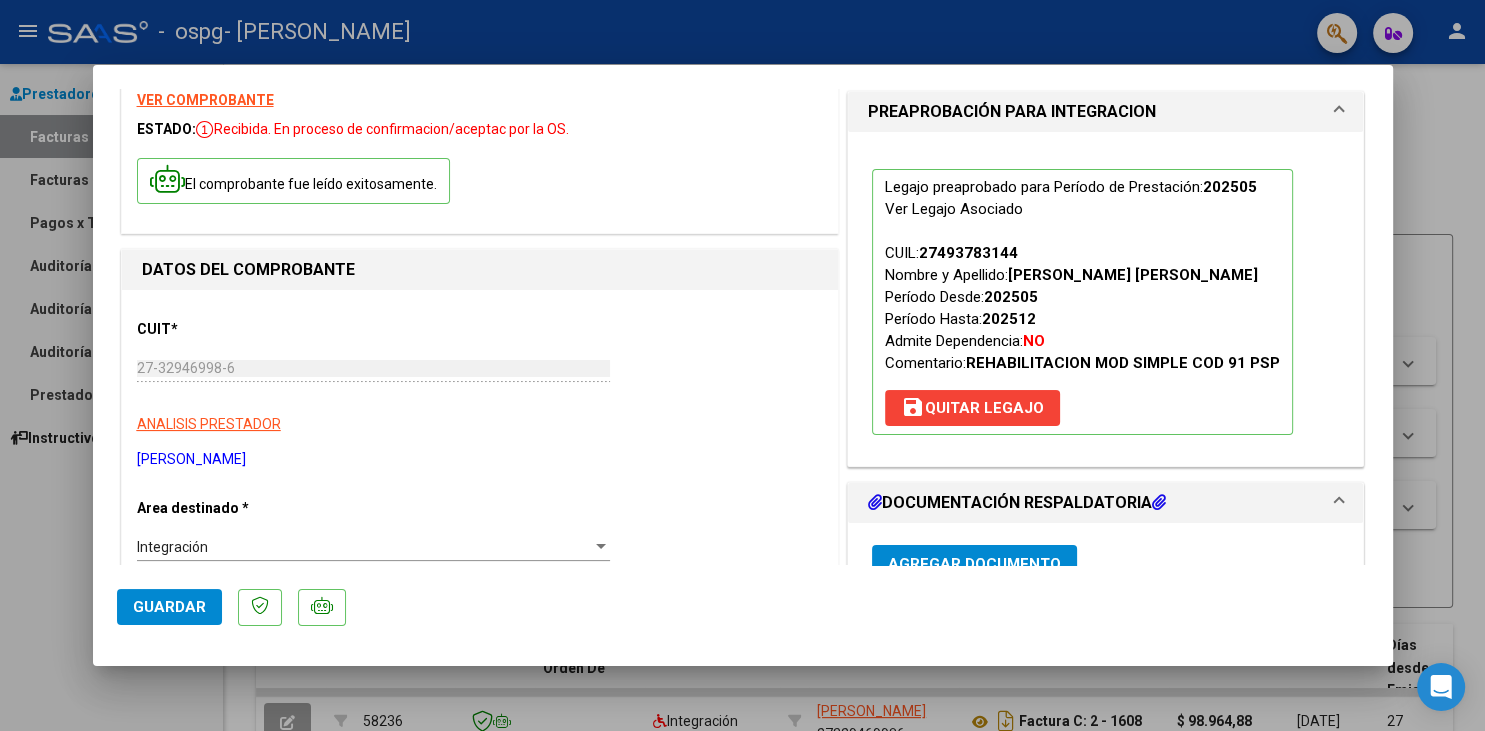 scroll, scrollTop: 0, scrollLeft: 0, axis: both 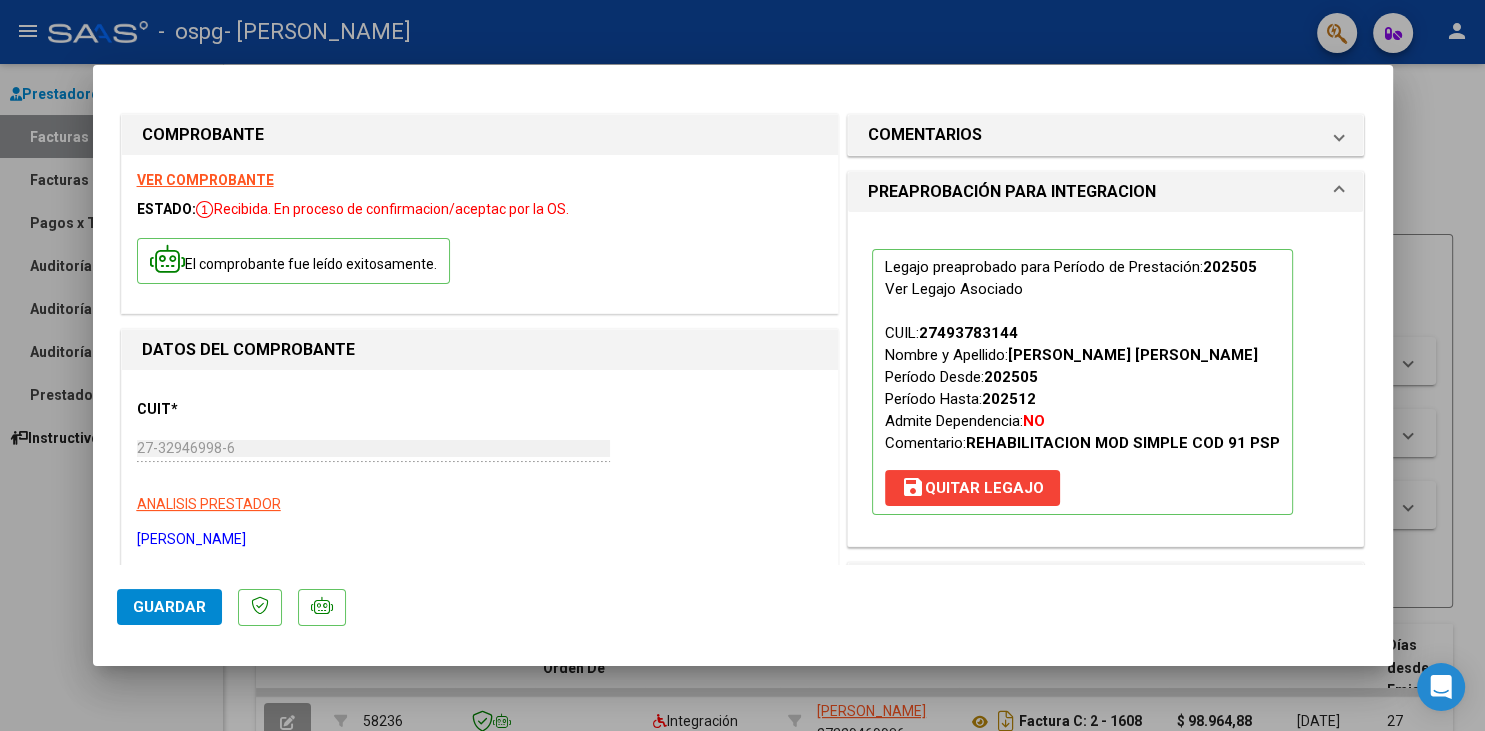click at bounding box center [742, 365] 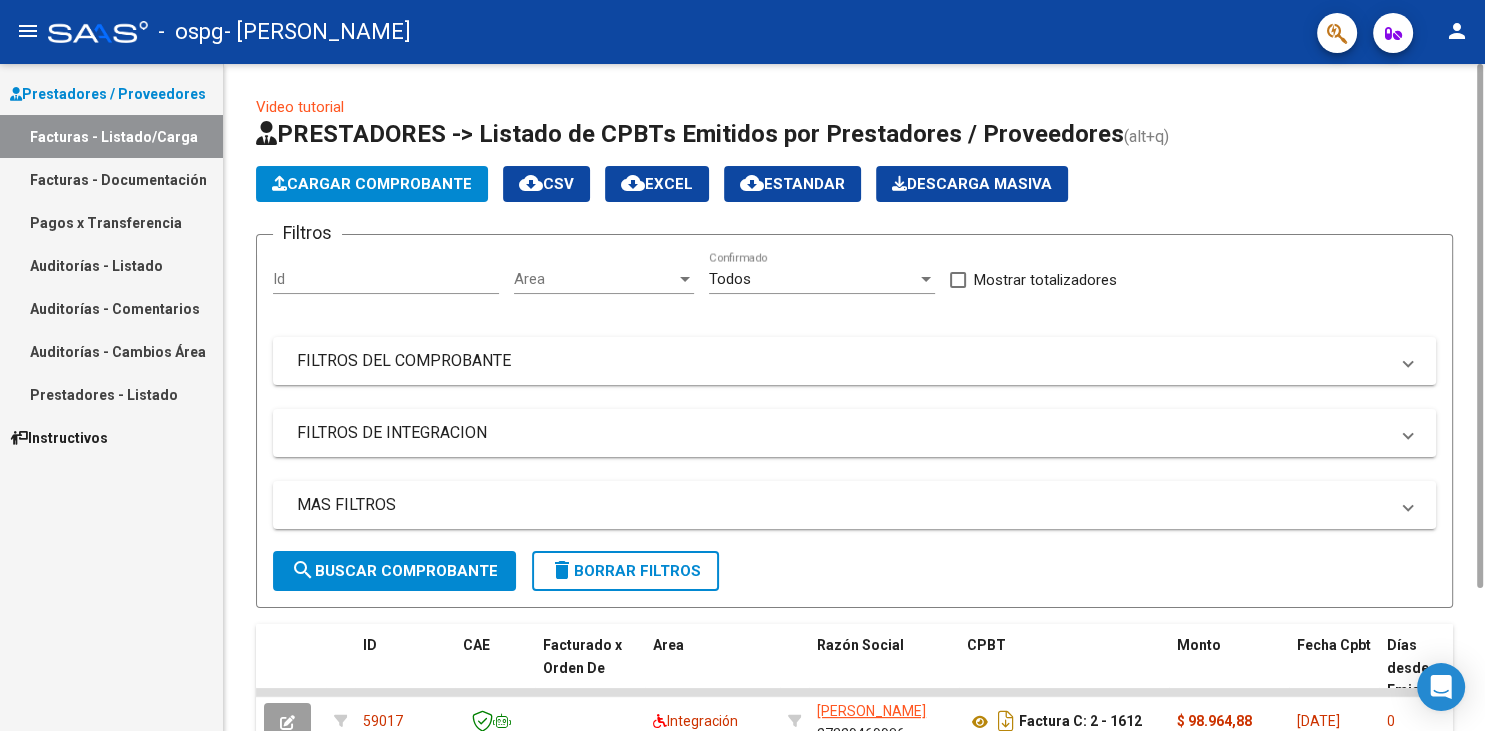 click on "Cargar Comprobante" 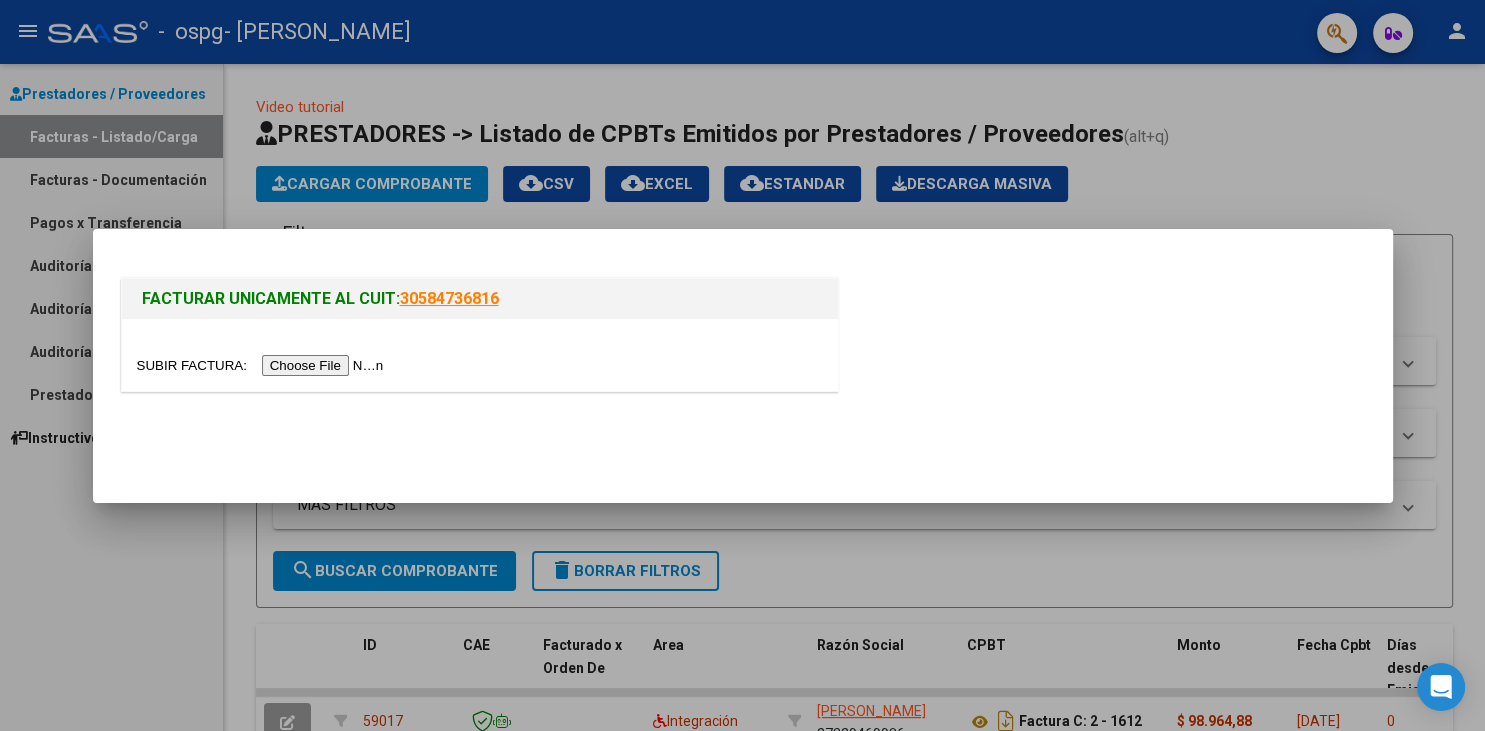 click at bounding box center [263, 365] 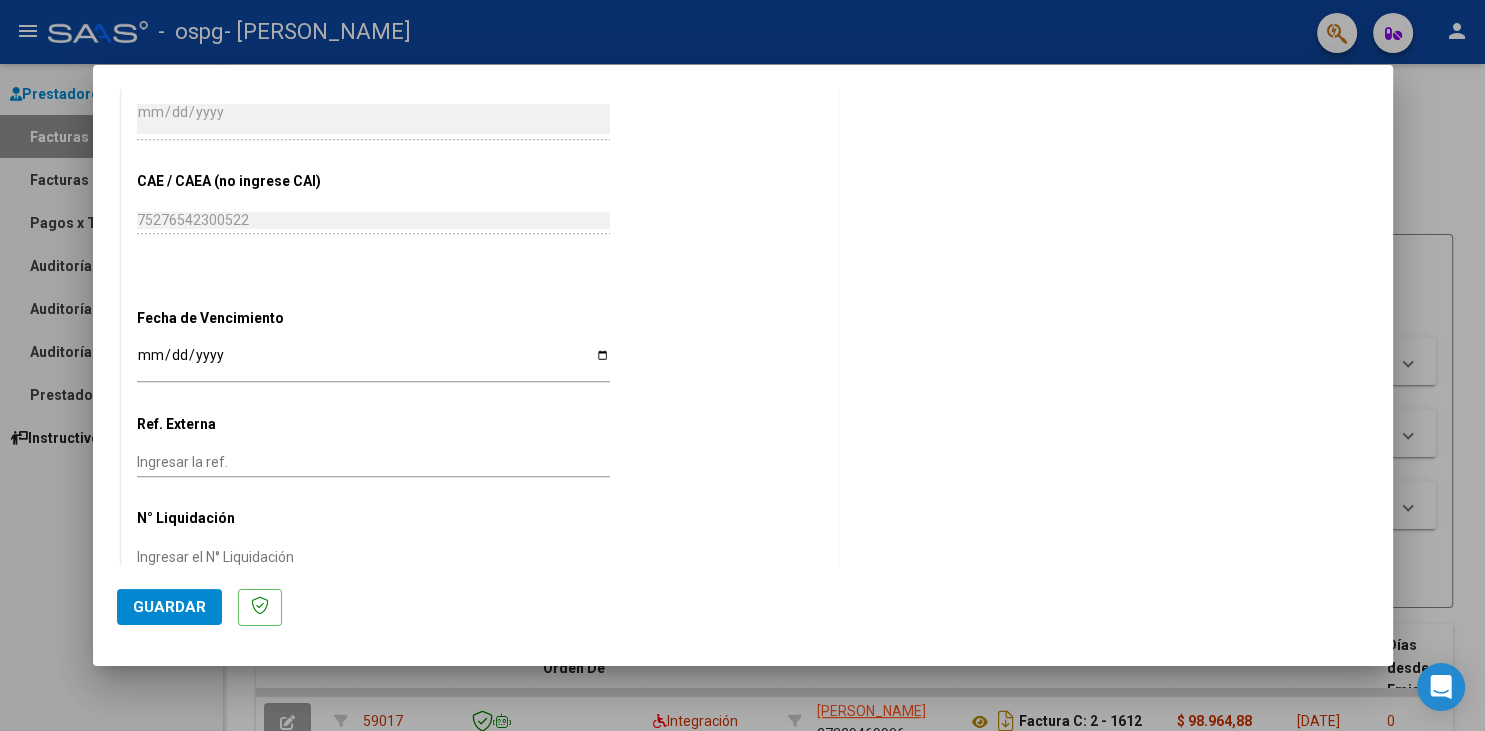 scroll, scrollTop: 1109, scrollLeft: 0, axis: vertical 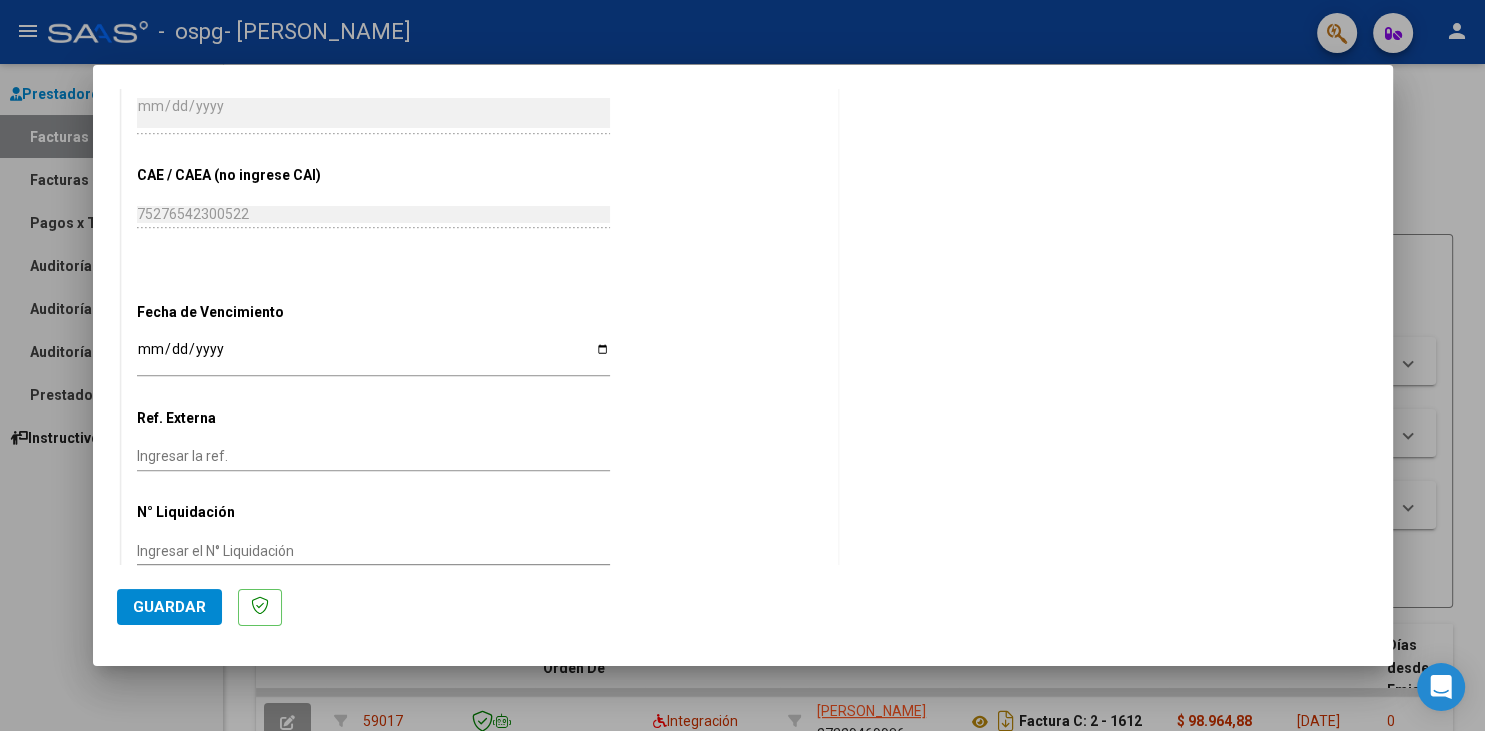 click on "Ingresar la fecha" at bounding box center (373, 356) 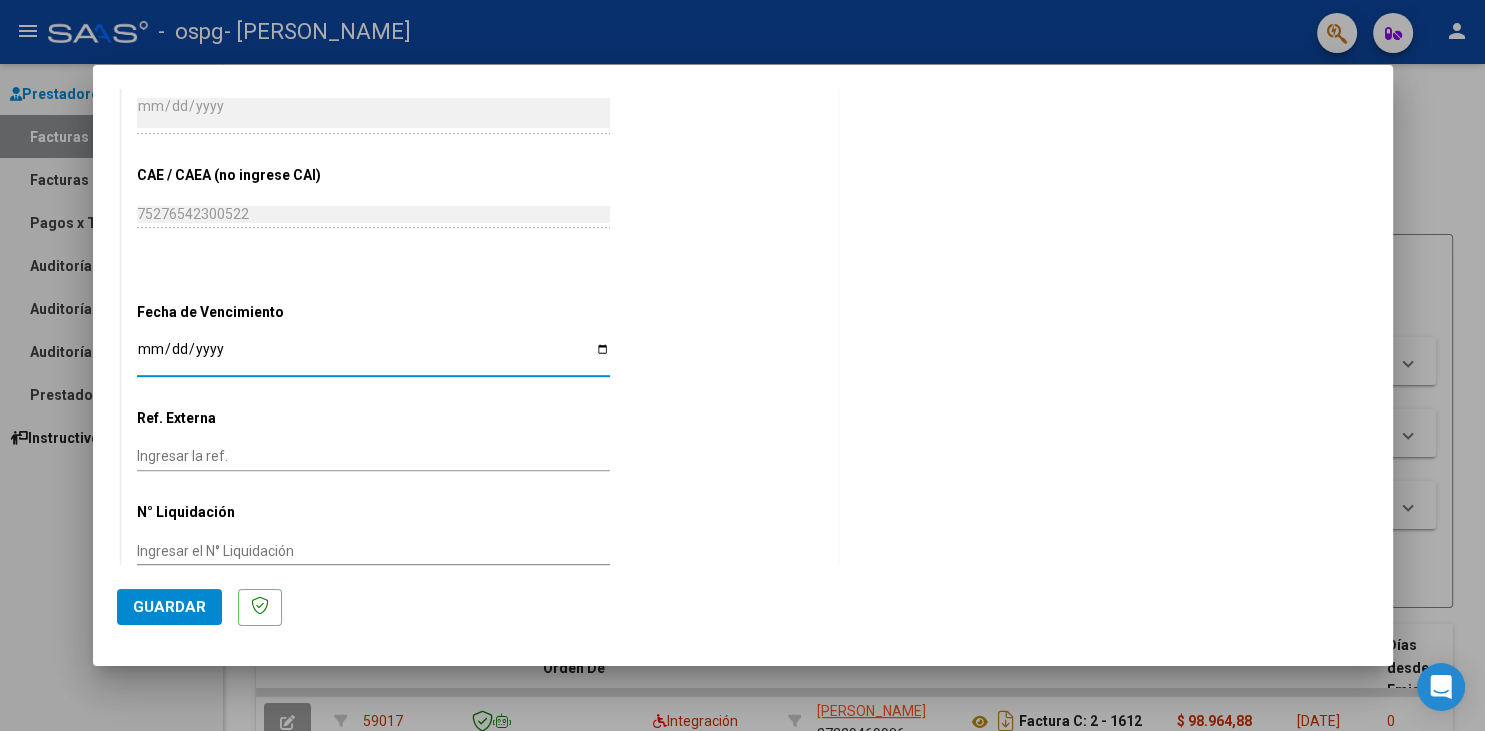 type on "[DATE]" 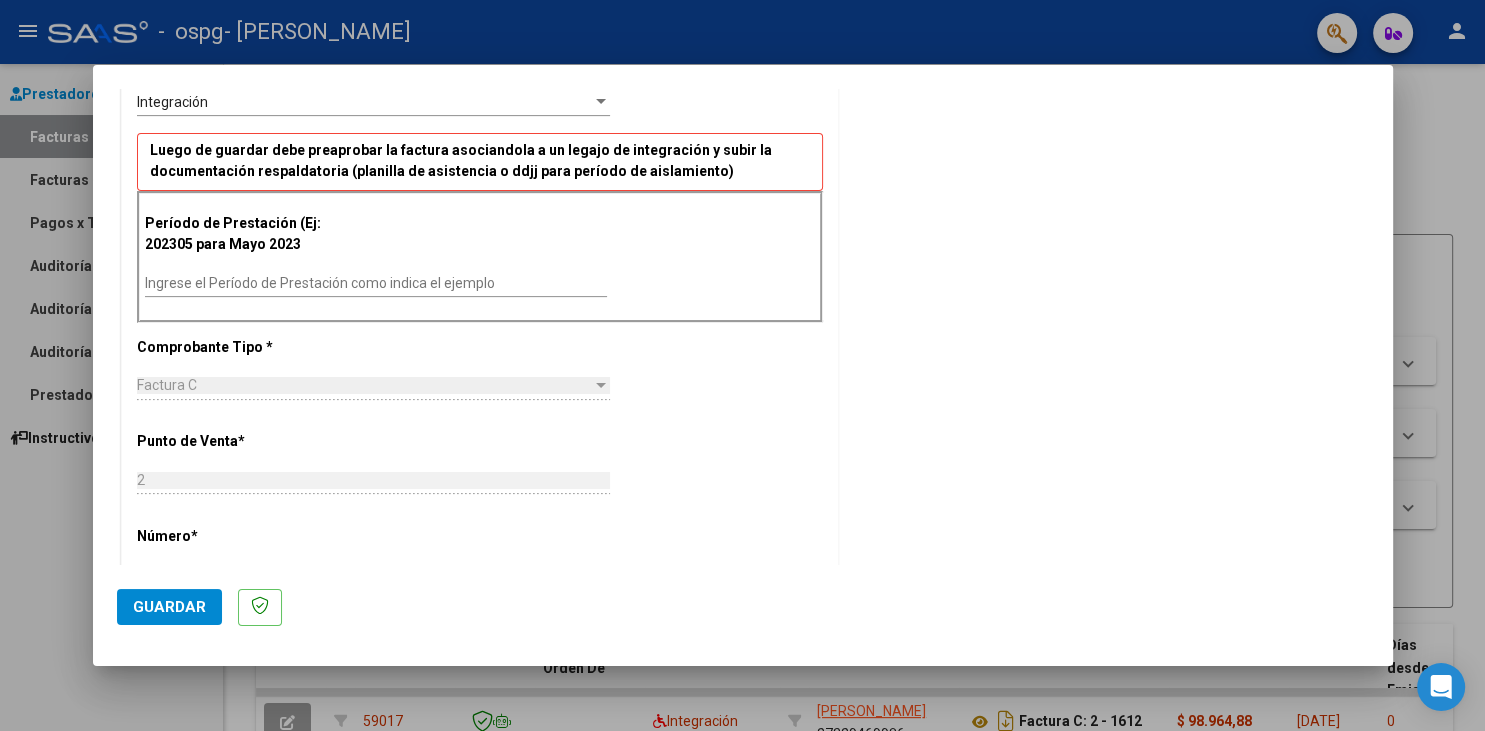 scroll, scrollTop: 416, scrollLeft: 0, axis: vertical 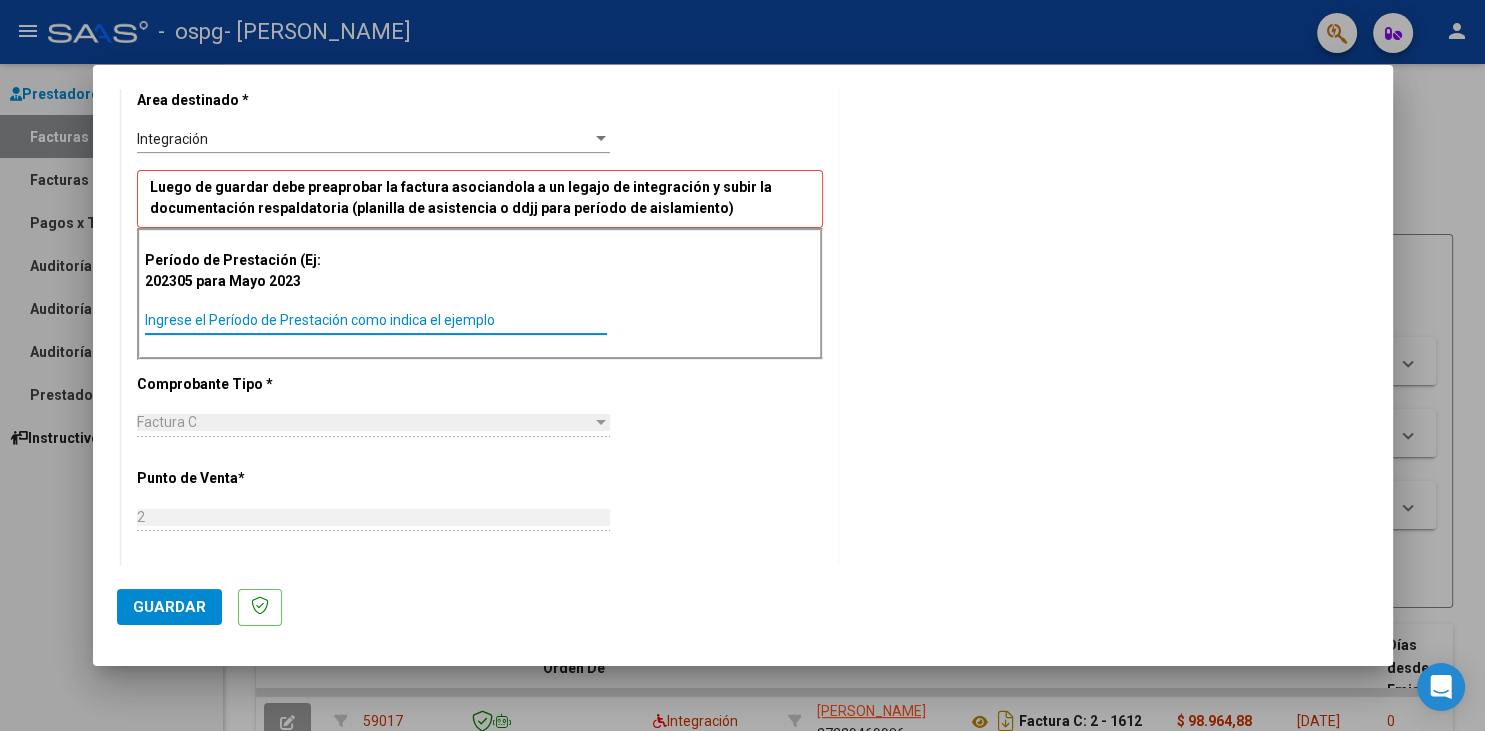 click on "Ingrese el Período de Prestación como indica el ejemplo" at bounding box center (376, 320) 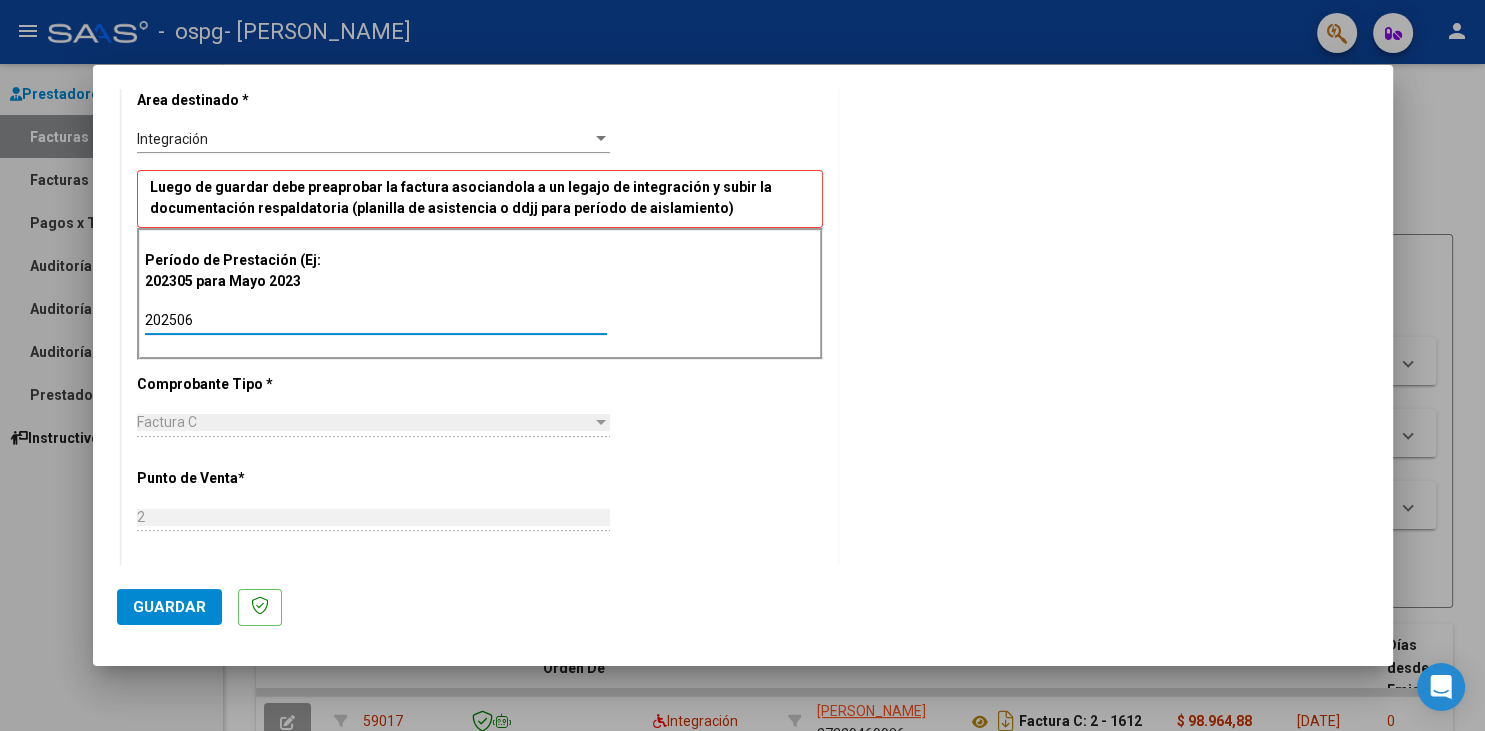 type on "202506" 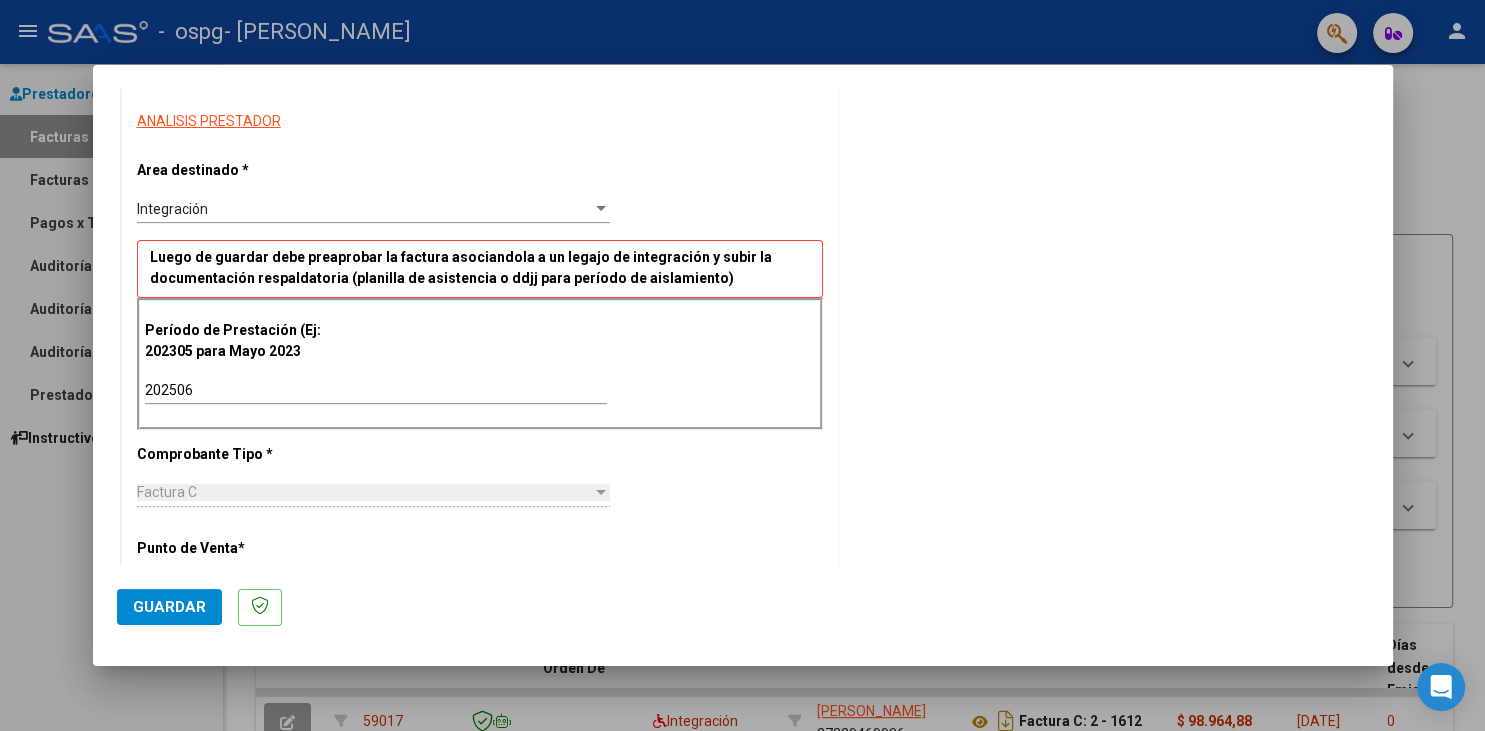 scroll, scrollTop: 315, scrollLeft: 0, axis: vertical 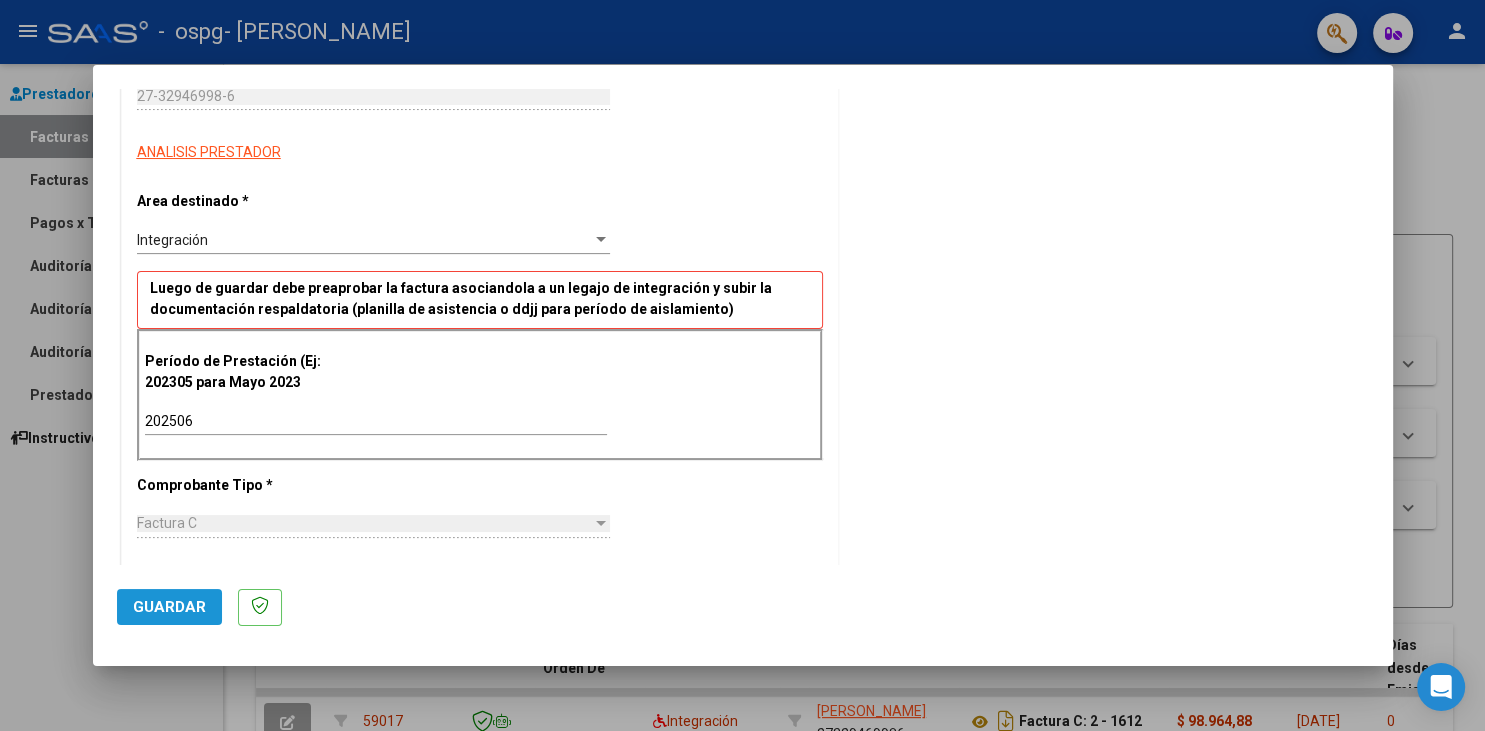 click on "Guardar" 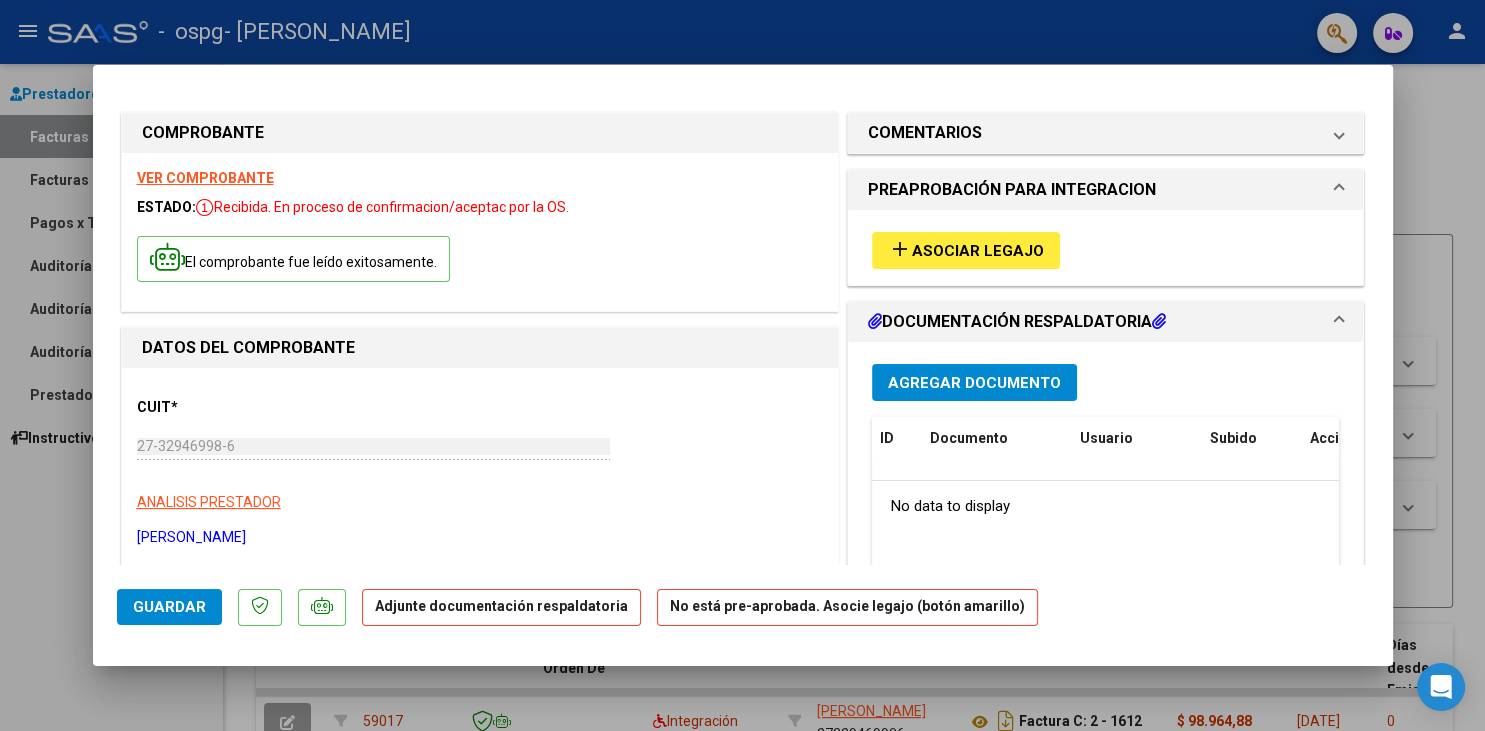 scroll, scrollTop: 0, scrollLeft: 0, axis: both 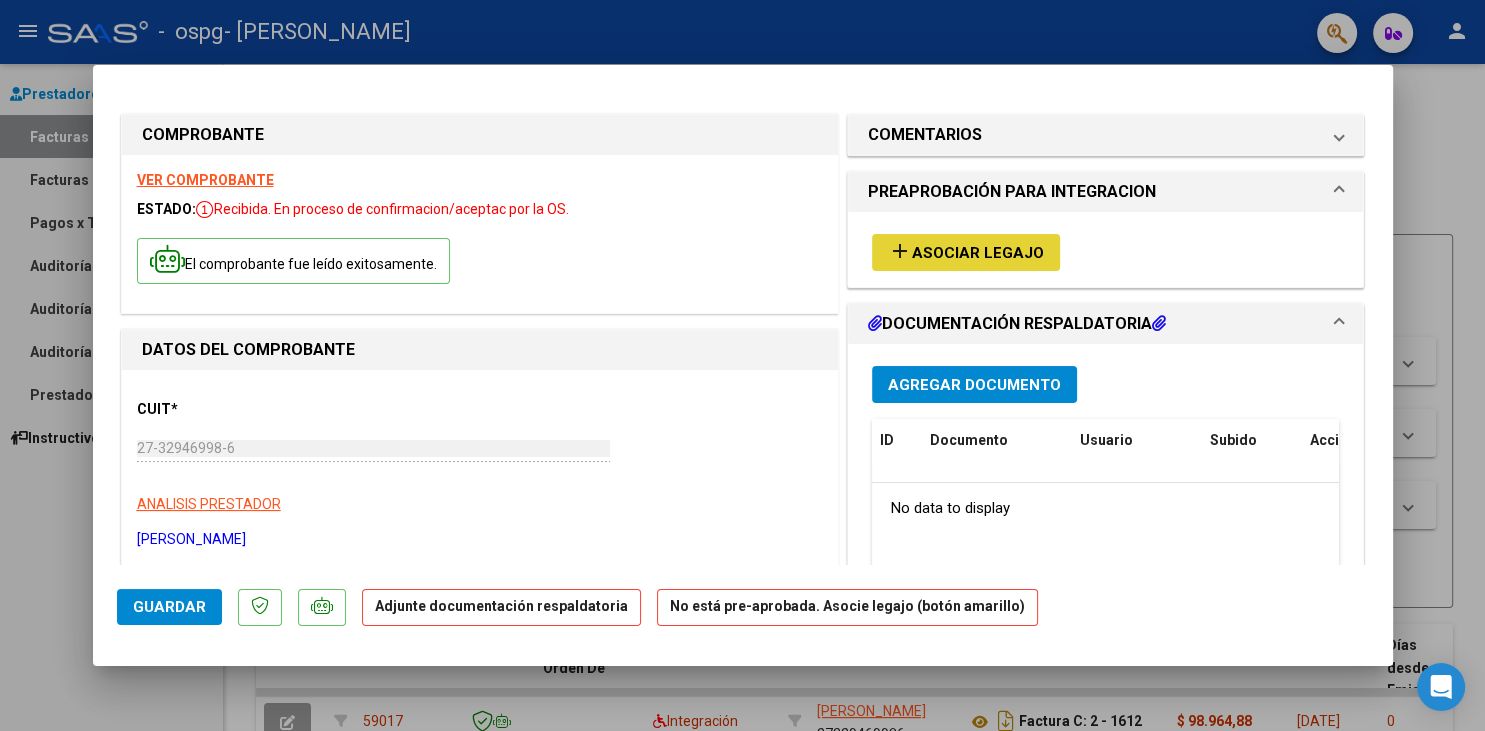 click on "add Asociar Legajo" at bounding box center [966, 252] 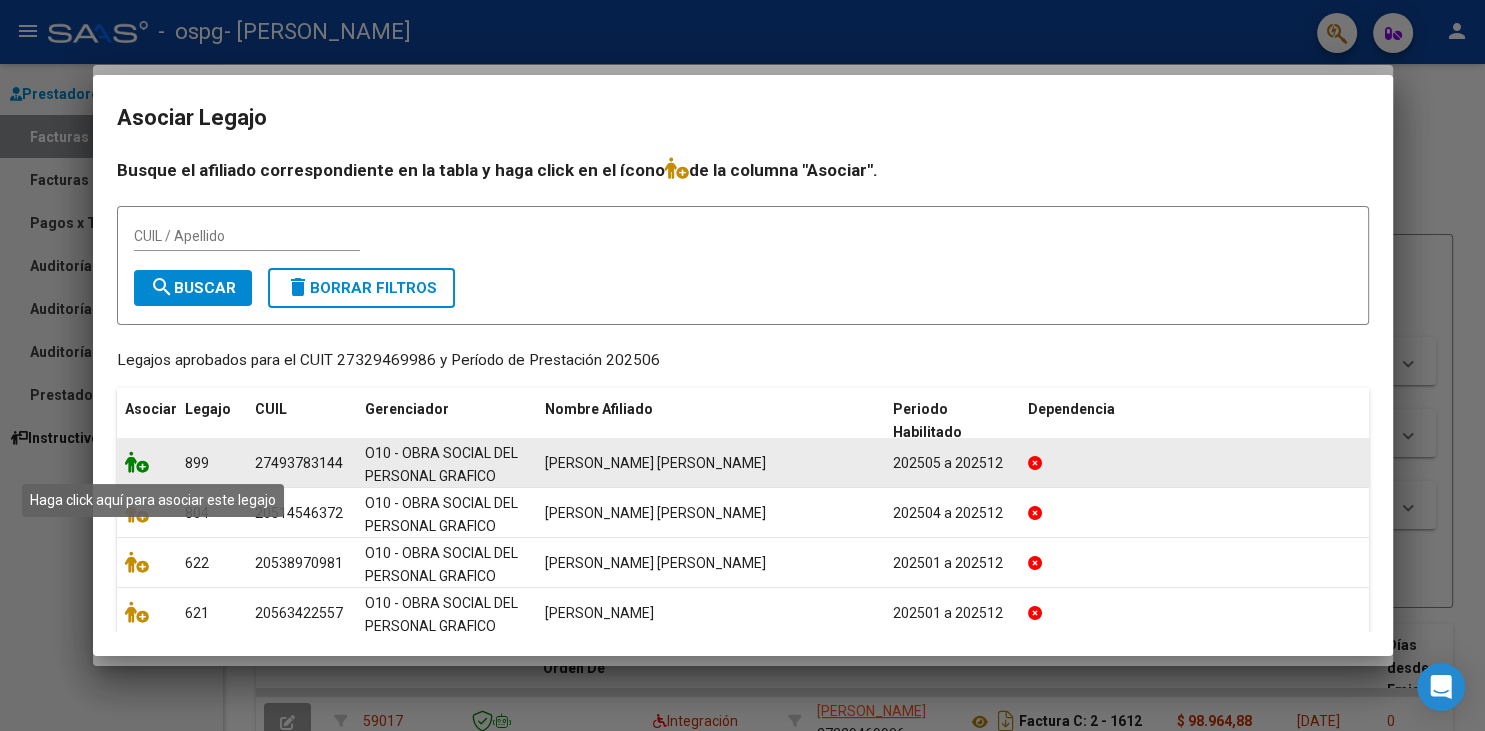 click 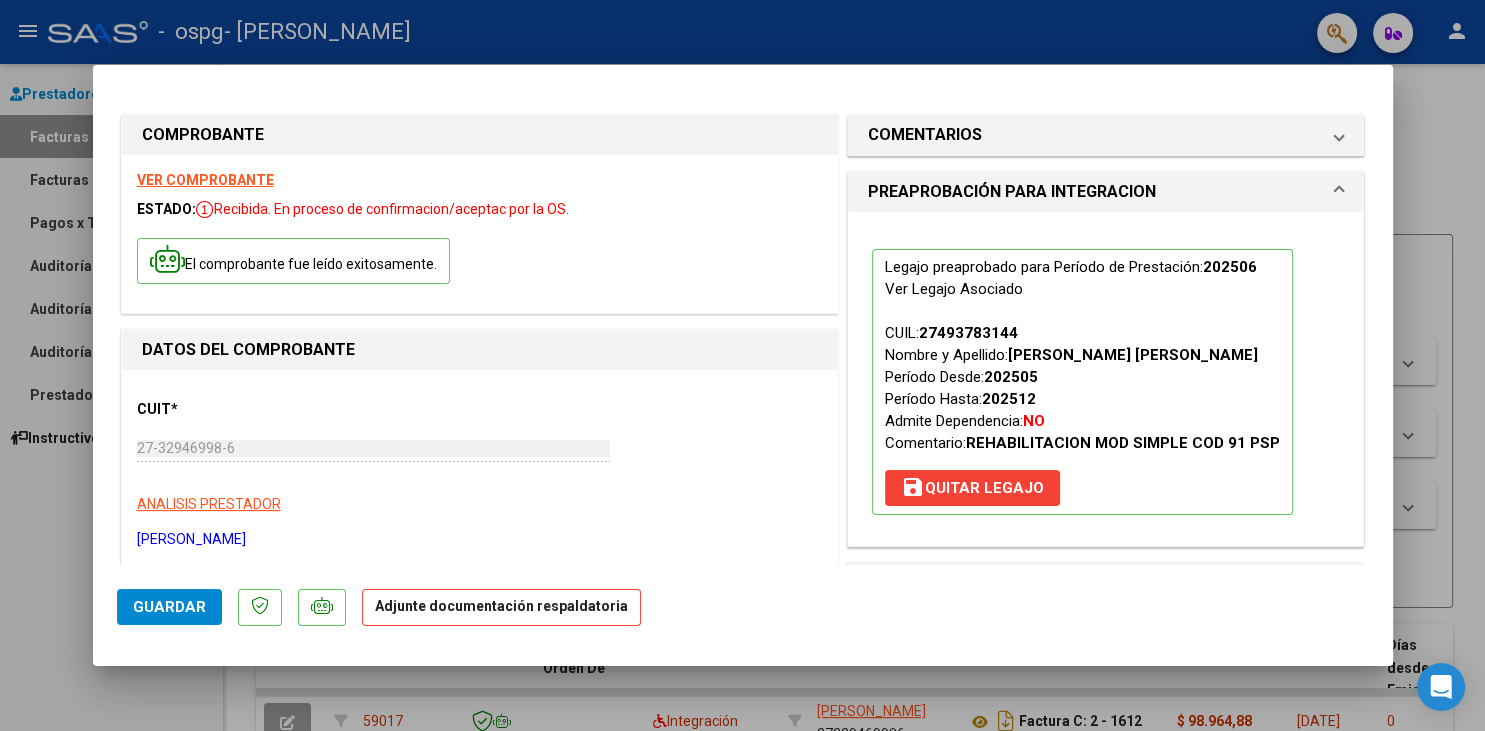 scroll, scrollTop: 202, scrollLeft: 0, axis: vertical 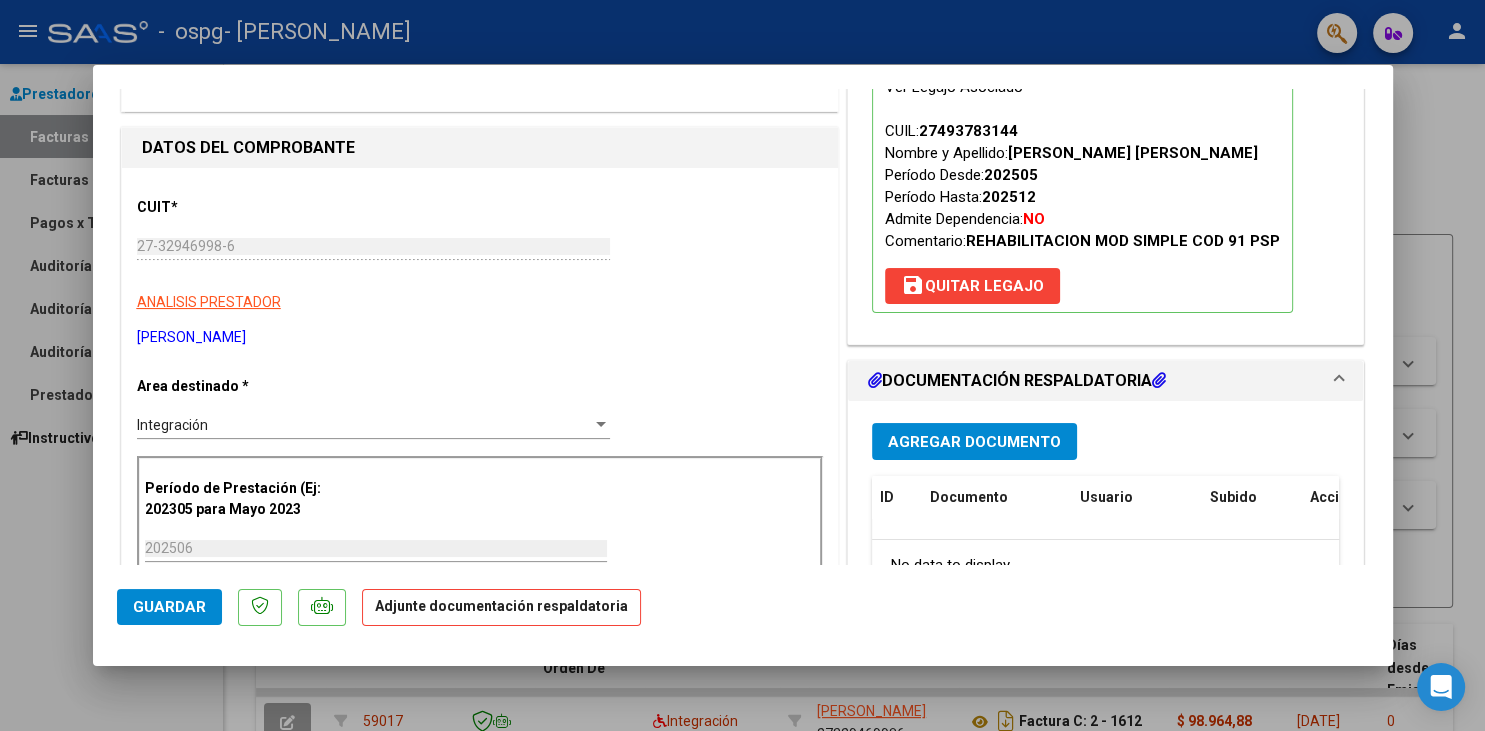 click on "Agregar Documento" at bounding box center (974, 442) 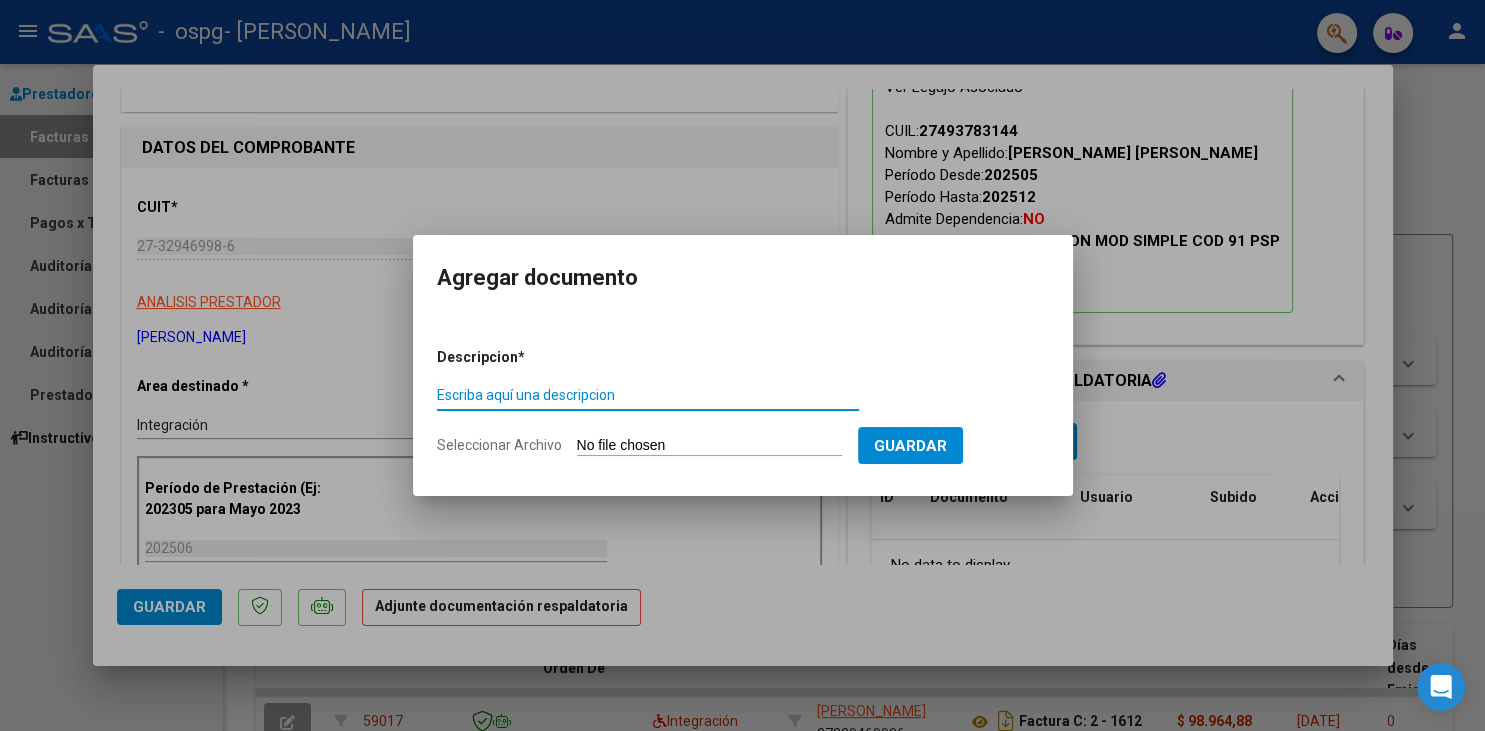 click on "Seleccionar Archivo" at bounding box center [709, 446] 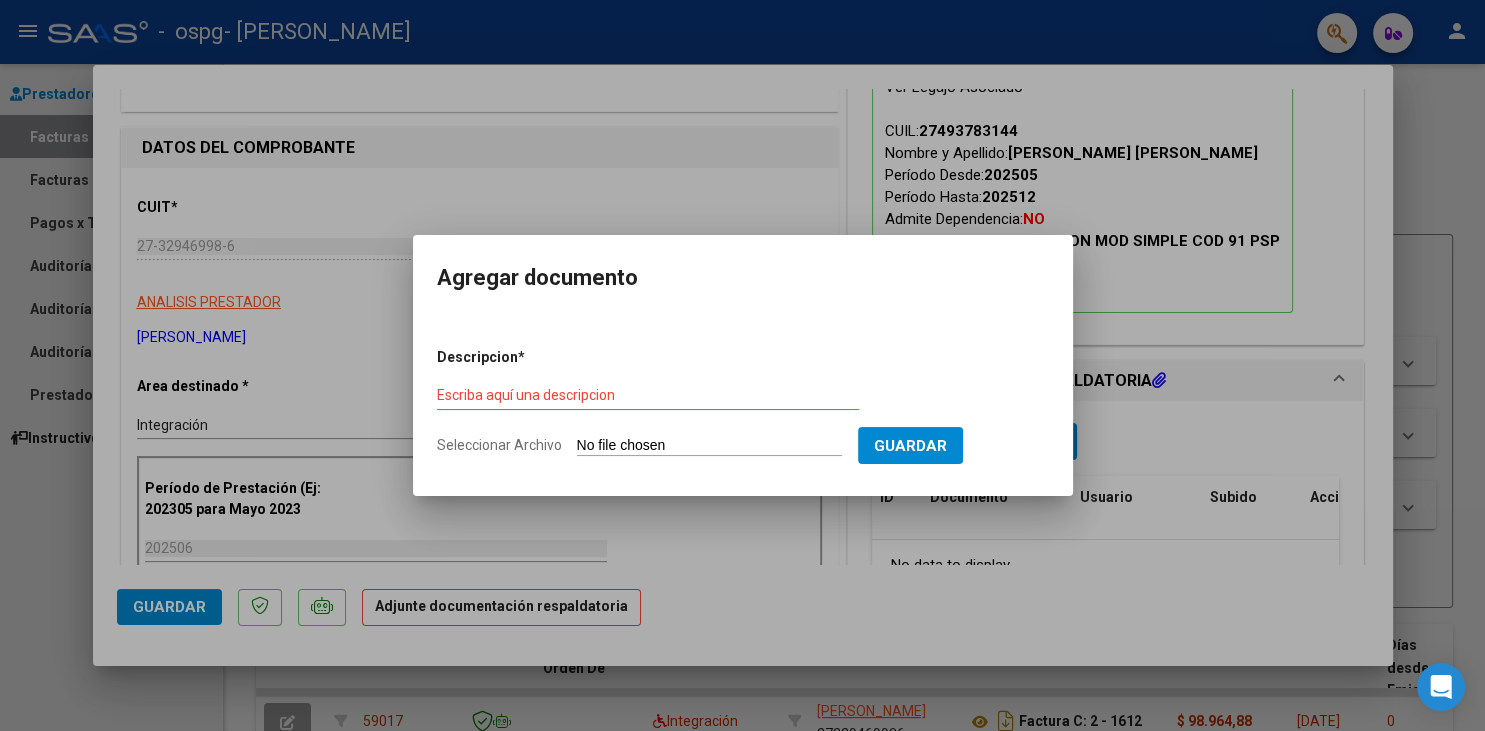 type on "C:\fakepath\Planilla [PERSON_NAME]- [DATE].pdf" 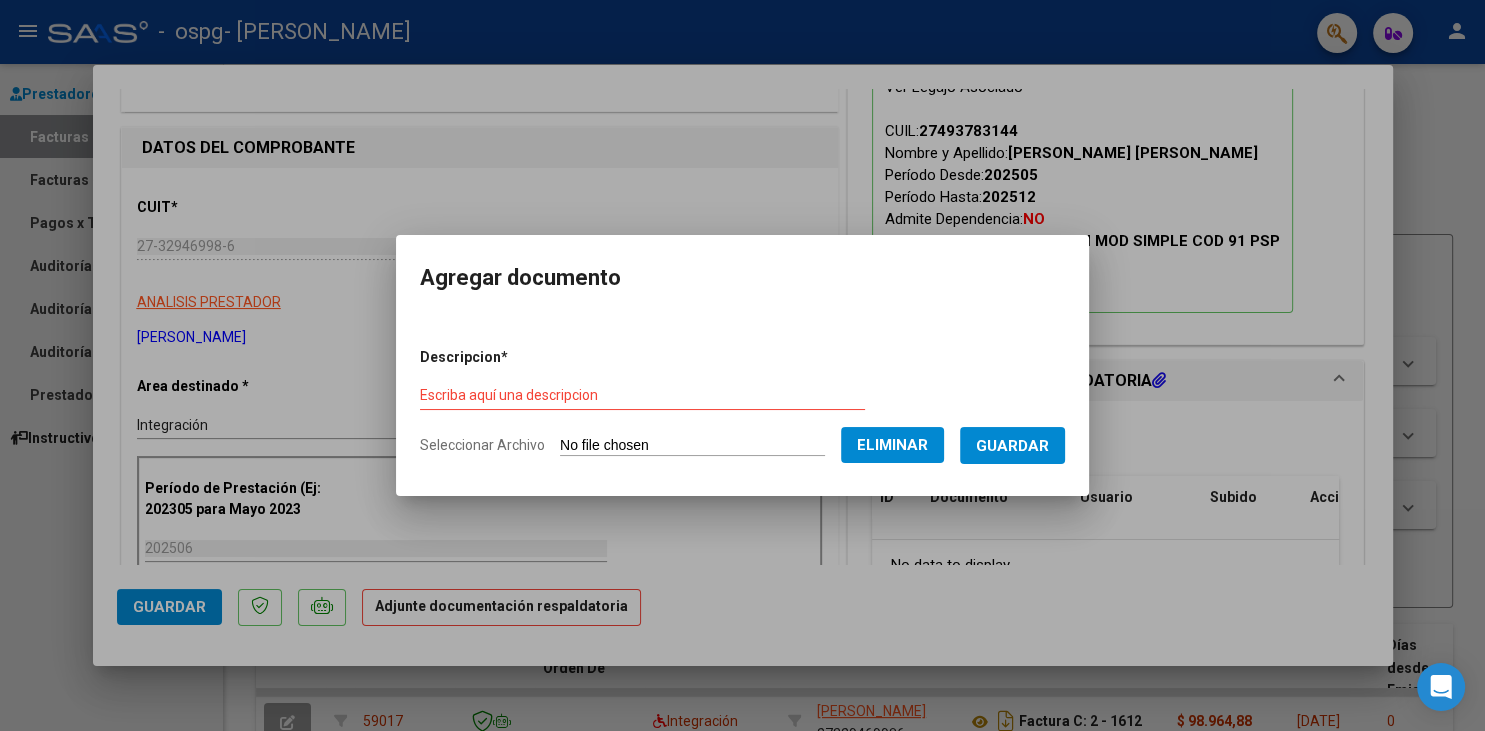 click on "Escriba aquí una descripcion" at bounding box center [642, 395] 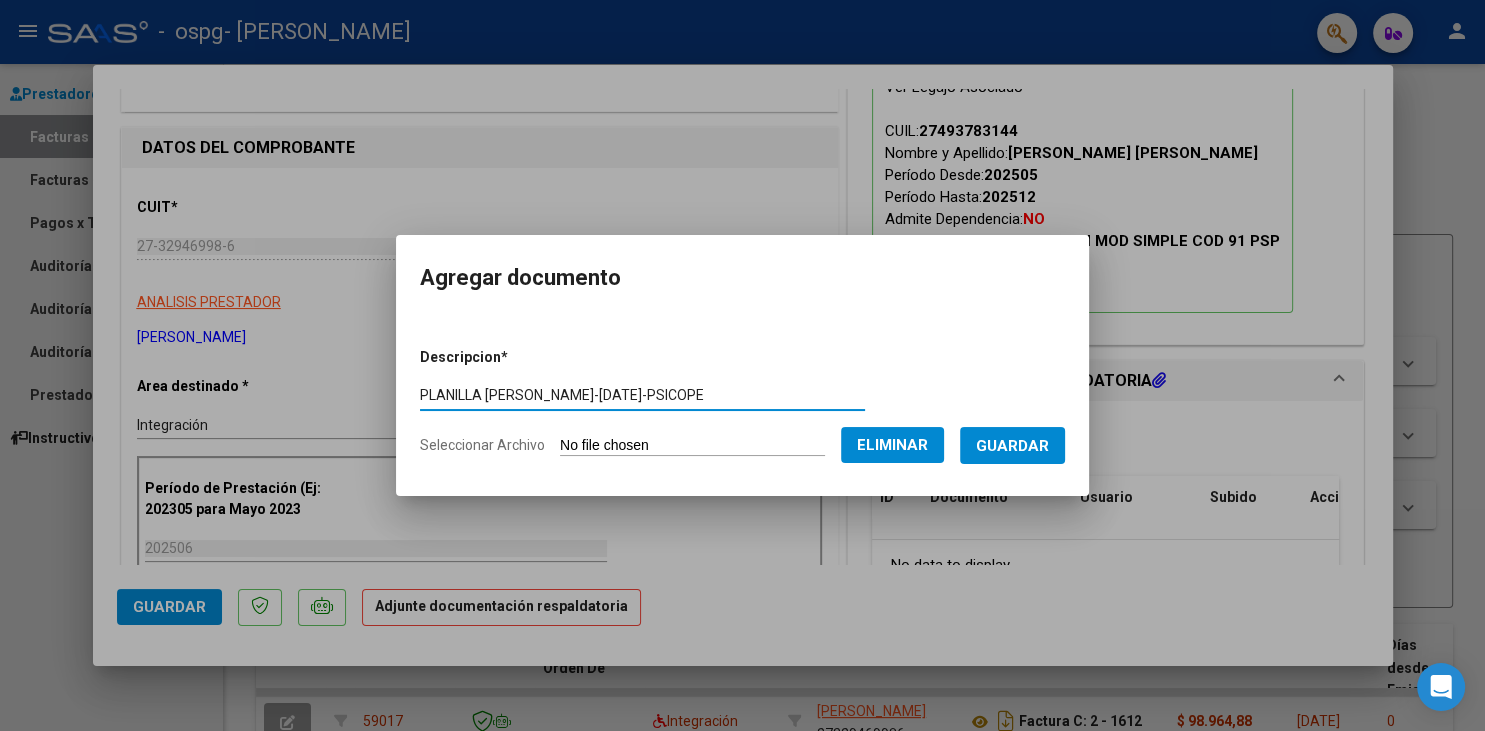 type on "PLANILLA [PERSON_NAME]-[DATE]-PSICOPE" 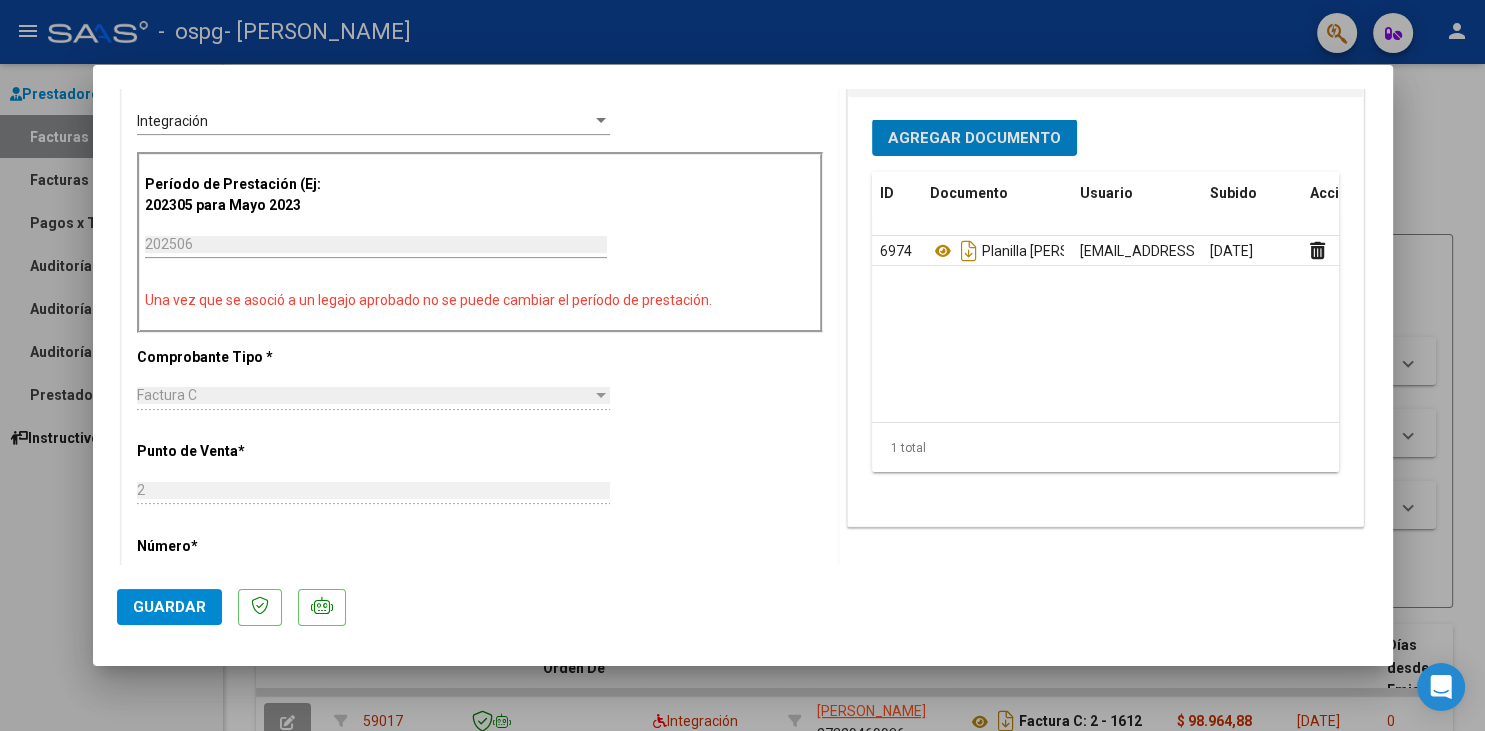 scroll, scrollTop: 504, scrollLeft: 0, axis: vertical 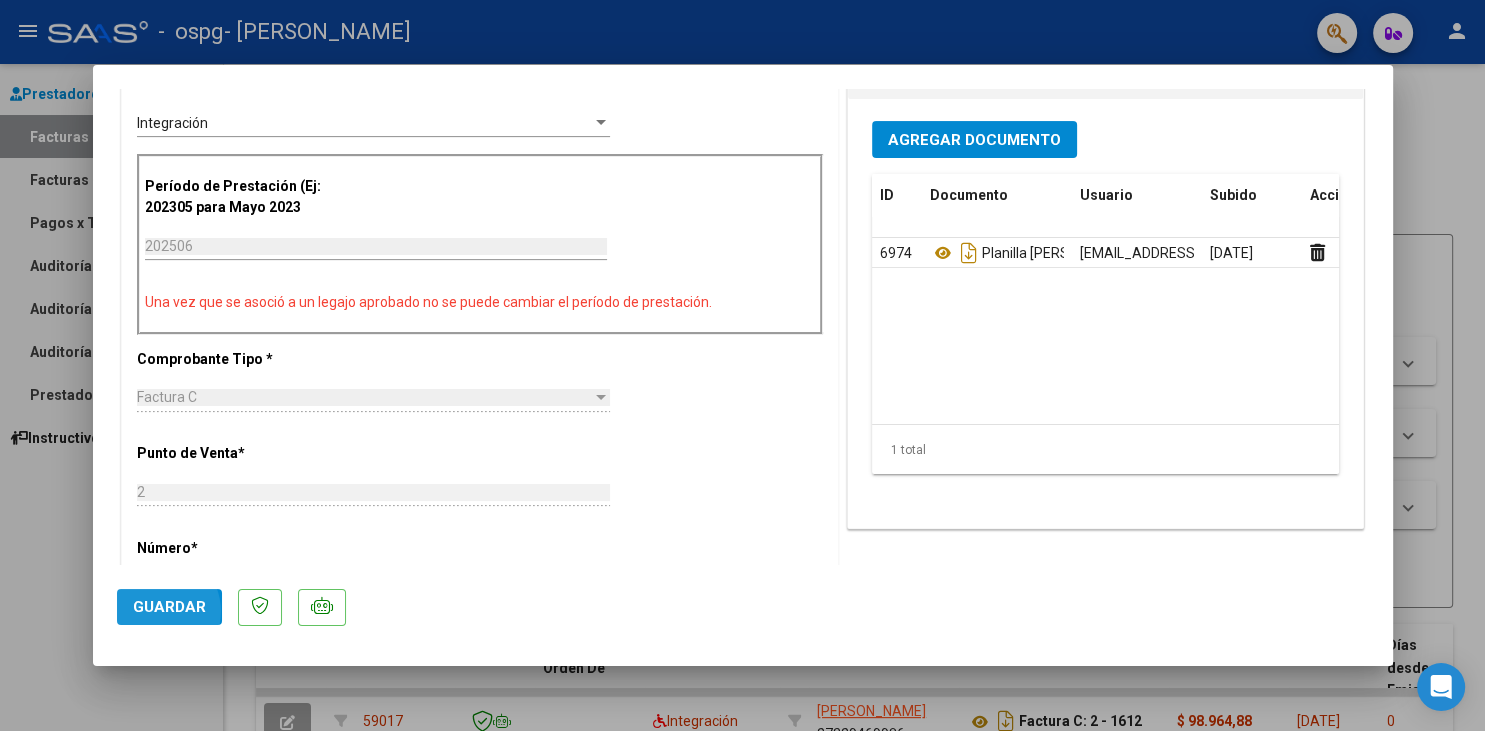 click on "Guardar" 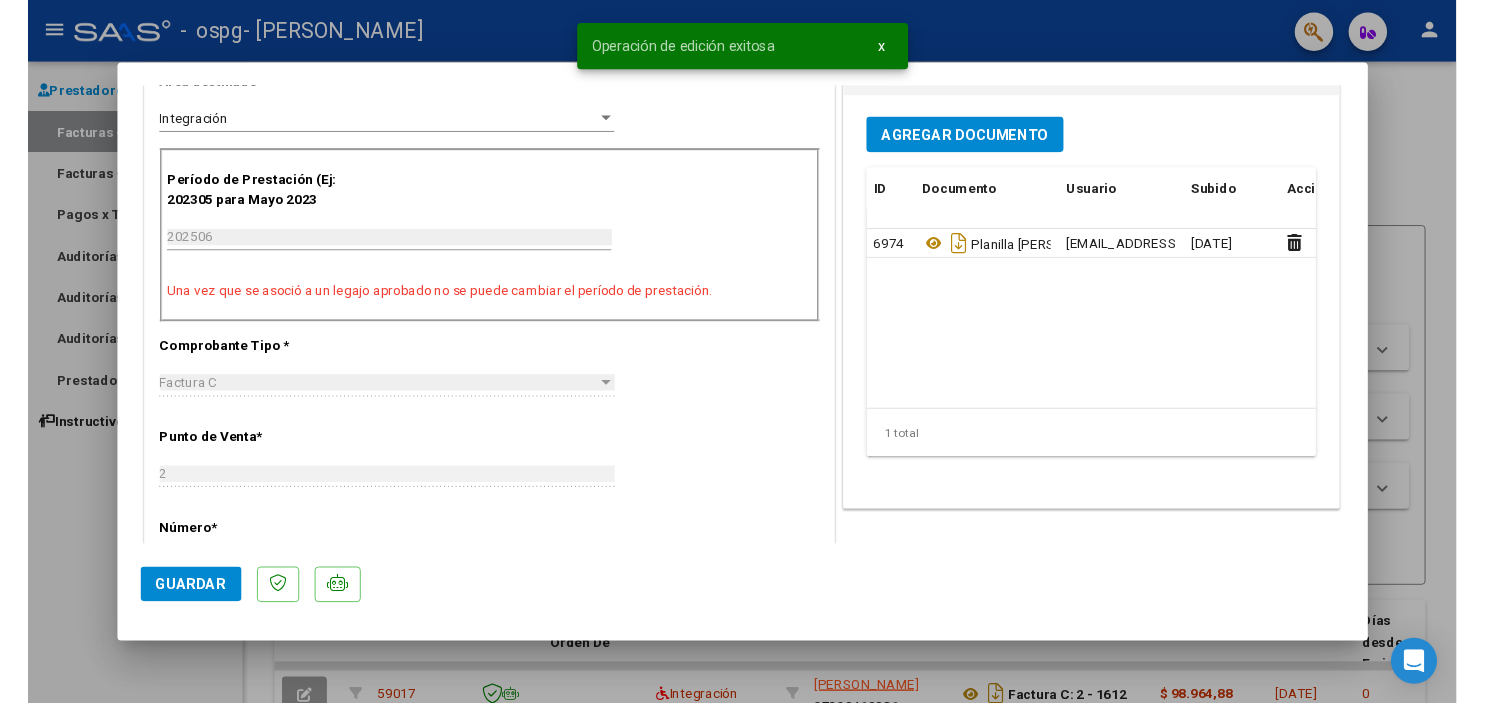 scroll, scrollTop: 0, scrollLeft: 0, axis: both 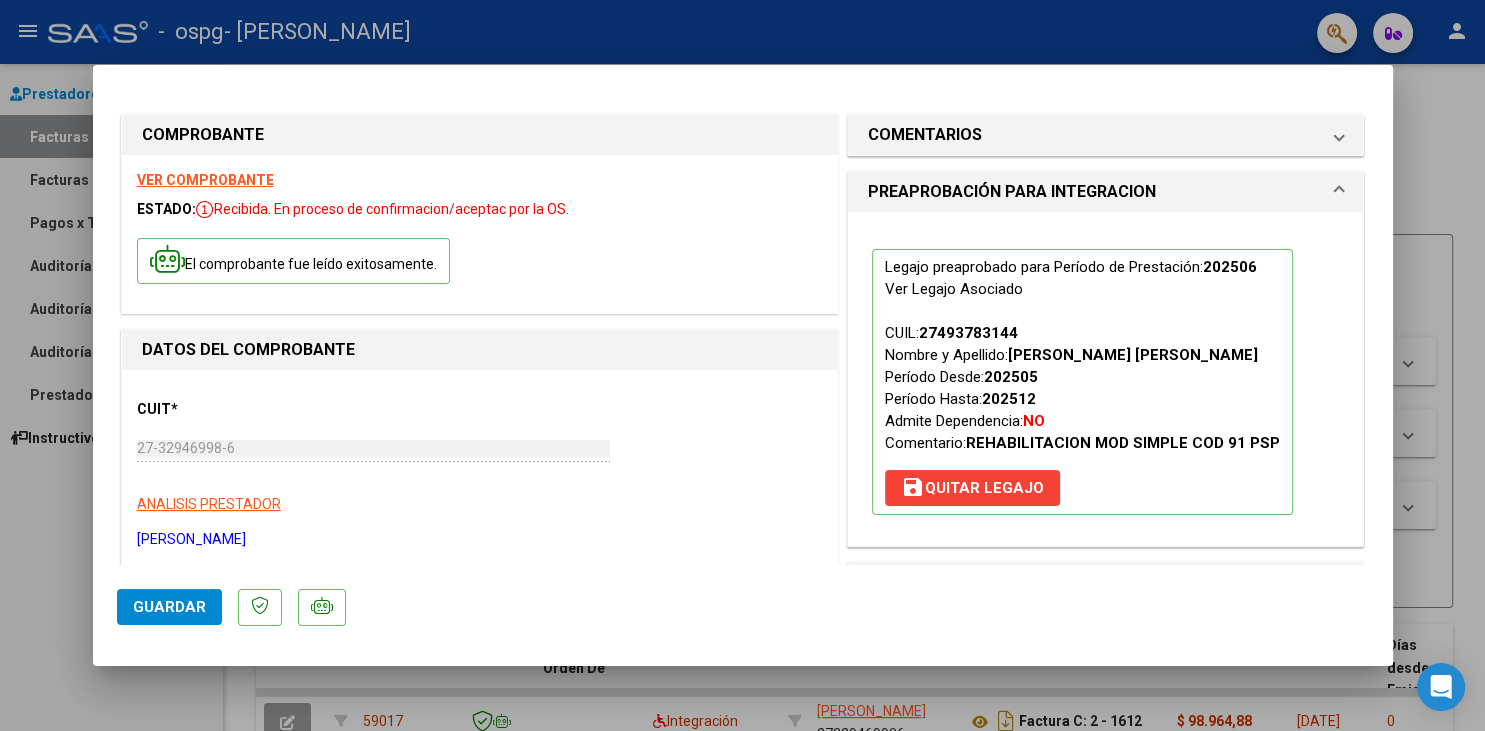 click at bounding box center (742, 365) 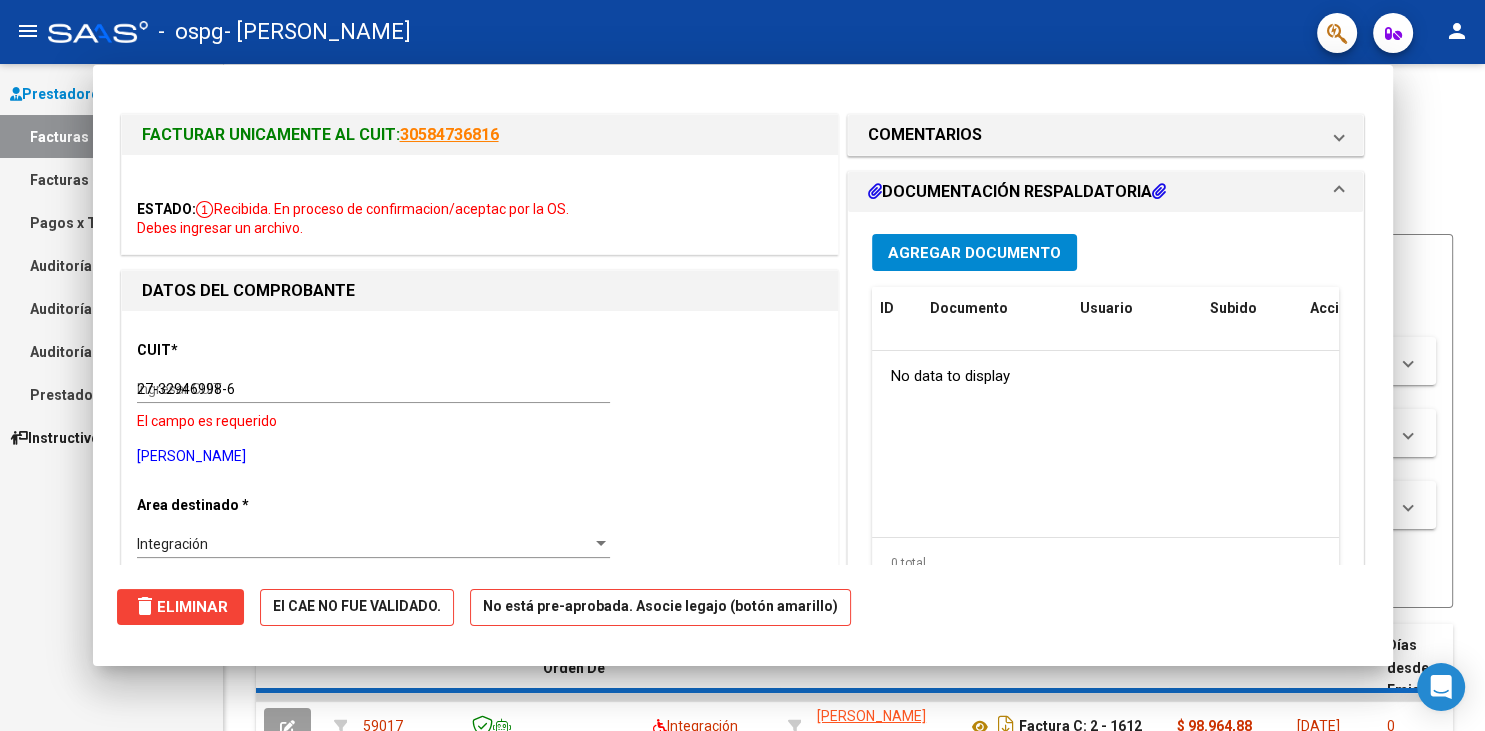 type 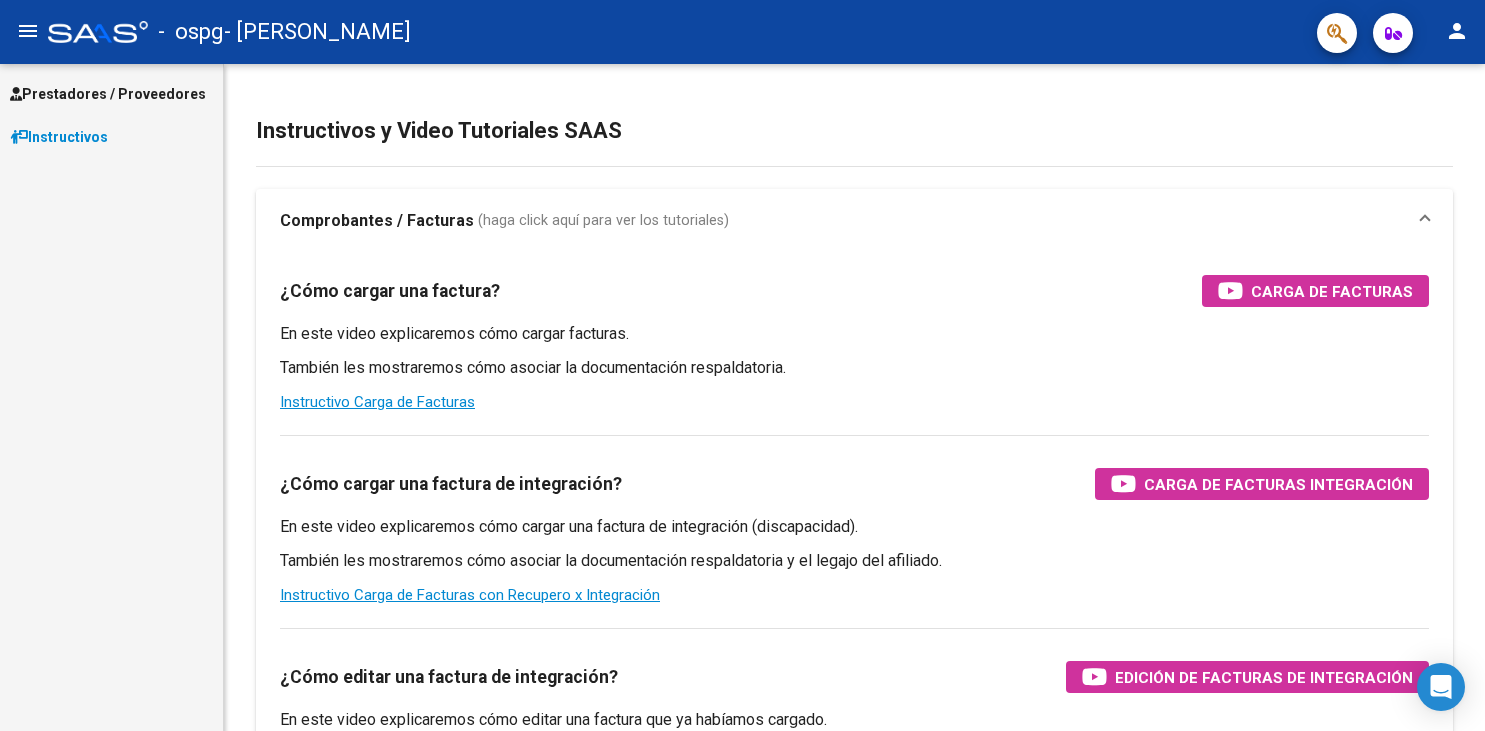 scroll, scrollTop: 0, scrollLeft: 0, axis: both 